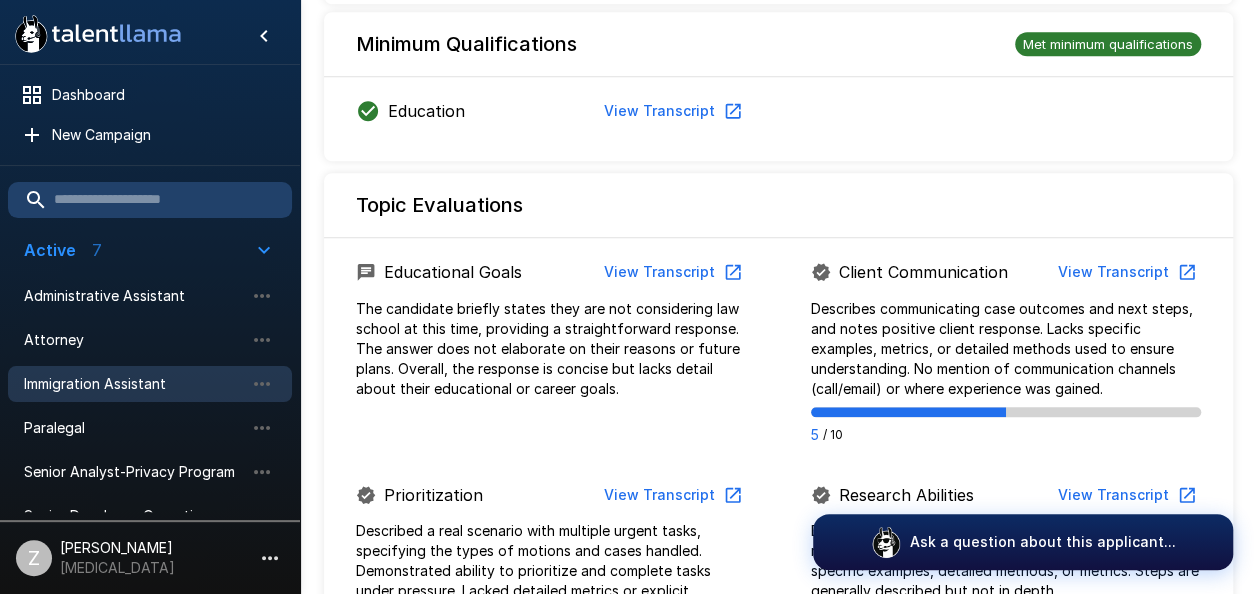 scroll, scrollTop: 808, scrollLeft: 0, axis: vertical 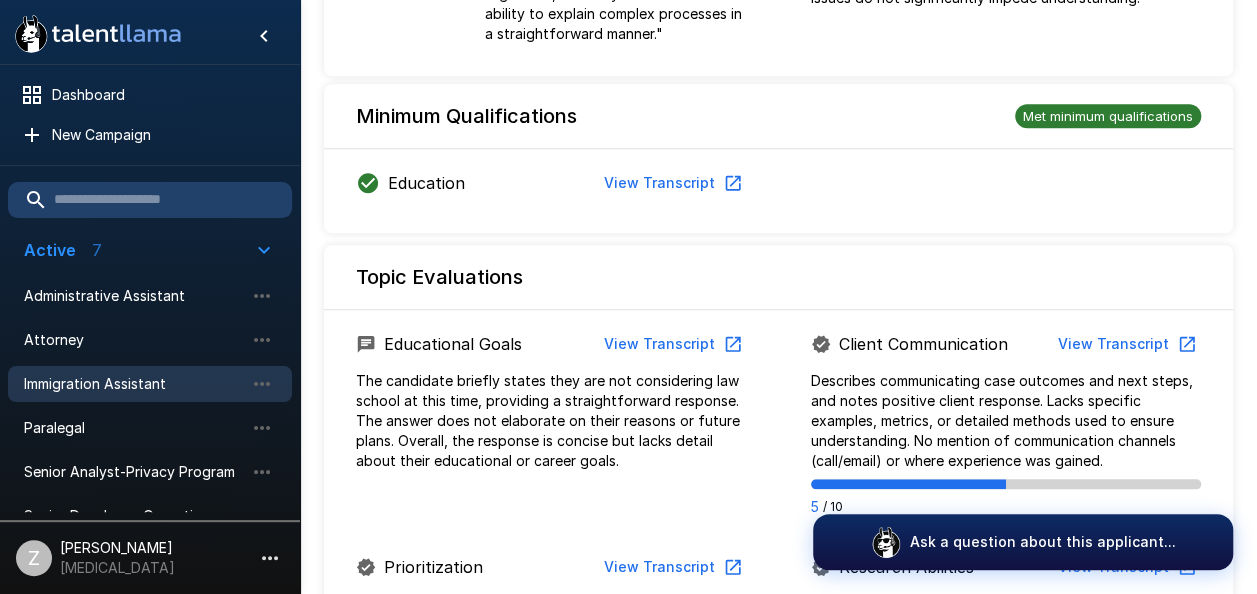 drag, startPoint x: 155, startPoint y: 383, endPoint x: 210, endPoint y: 372, distance: 56.089214 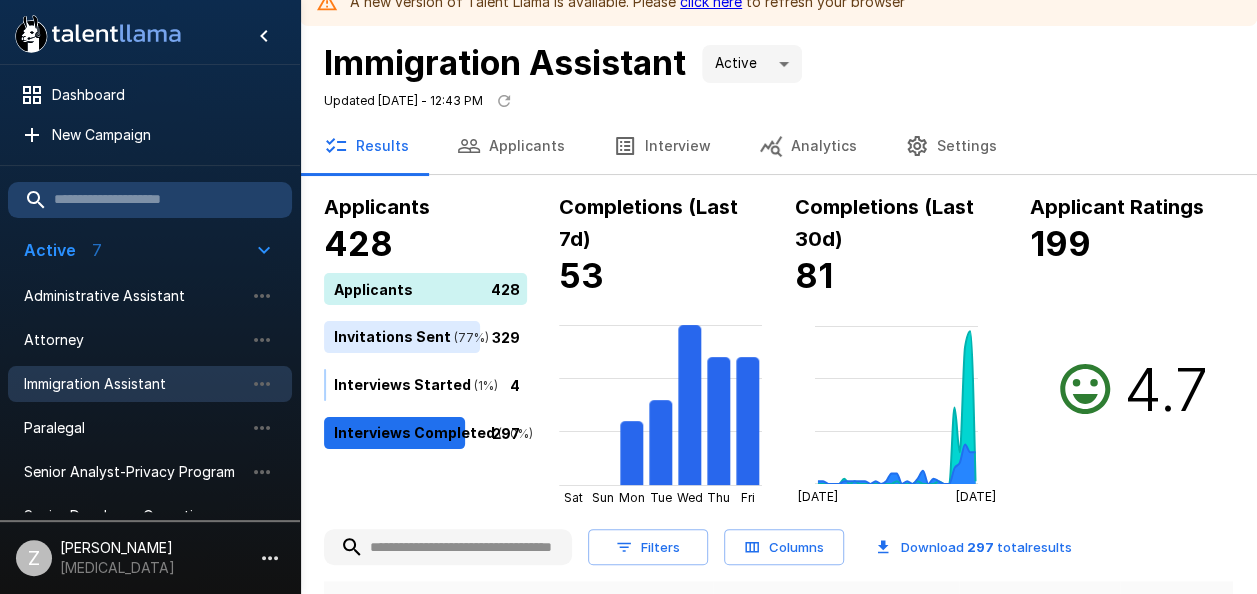scroll, scrollTop: 8, scrollLeft: 0, axis: vertical 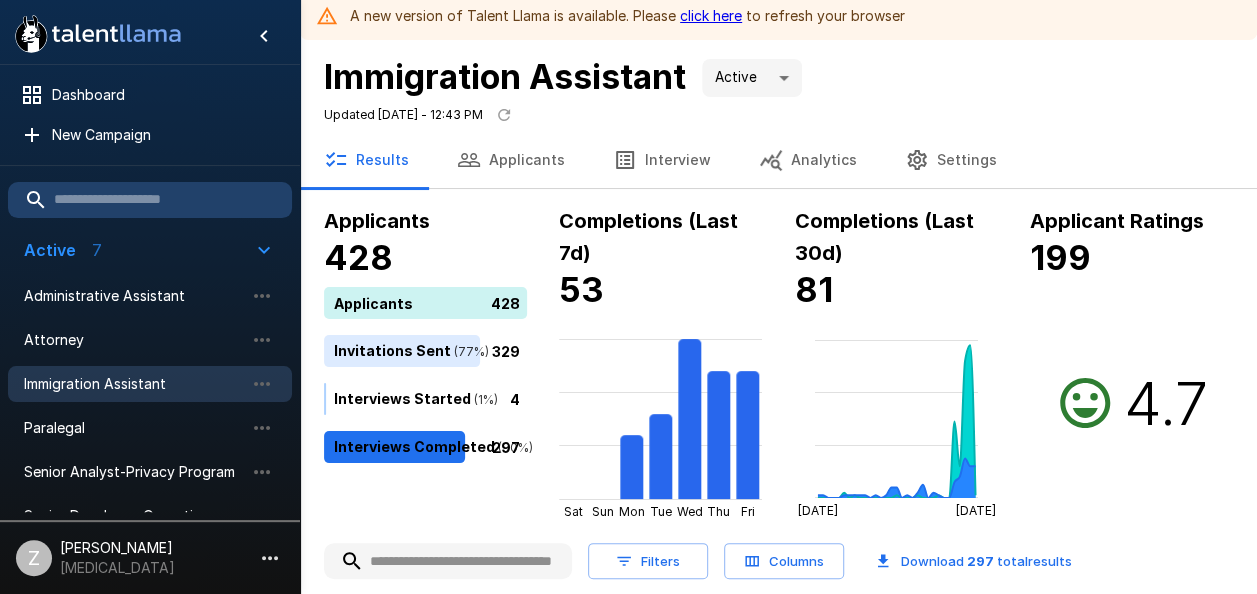 click on "Immigration Assistant" at bounding box center (134, 384) 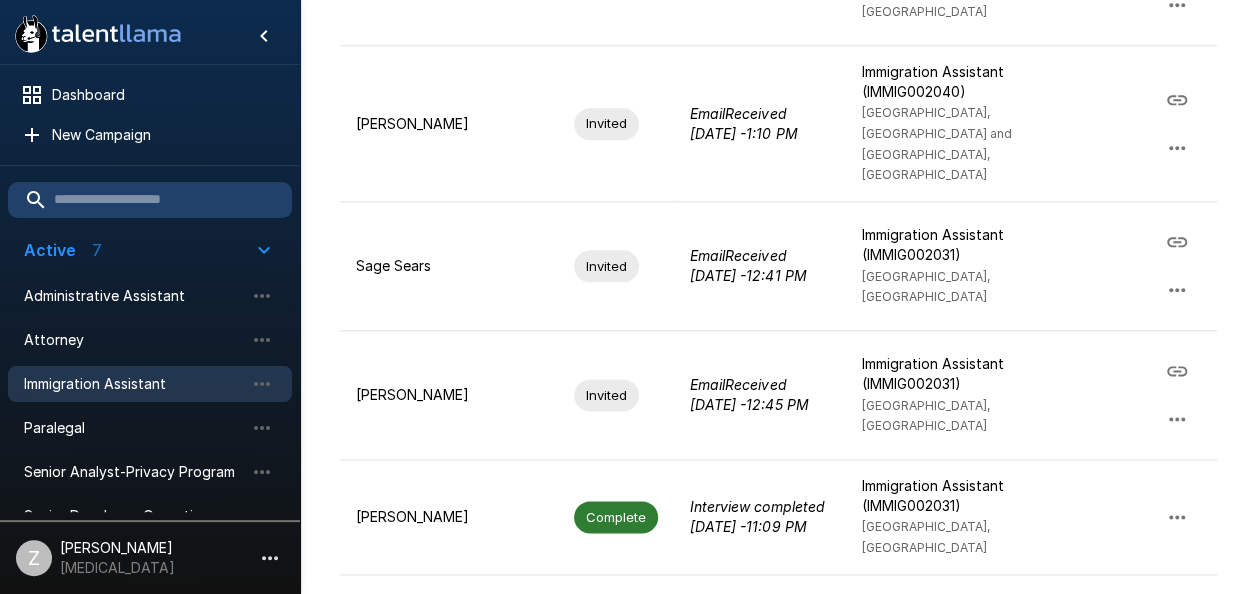 scroll, scrollTop: 1118, scrollLeft: 0, axis: vertical 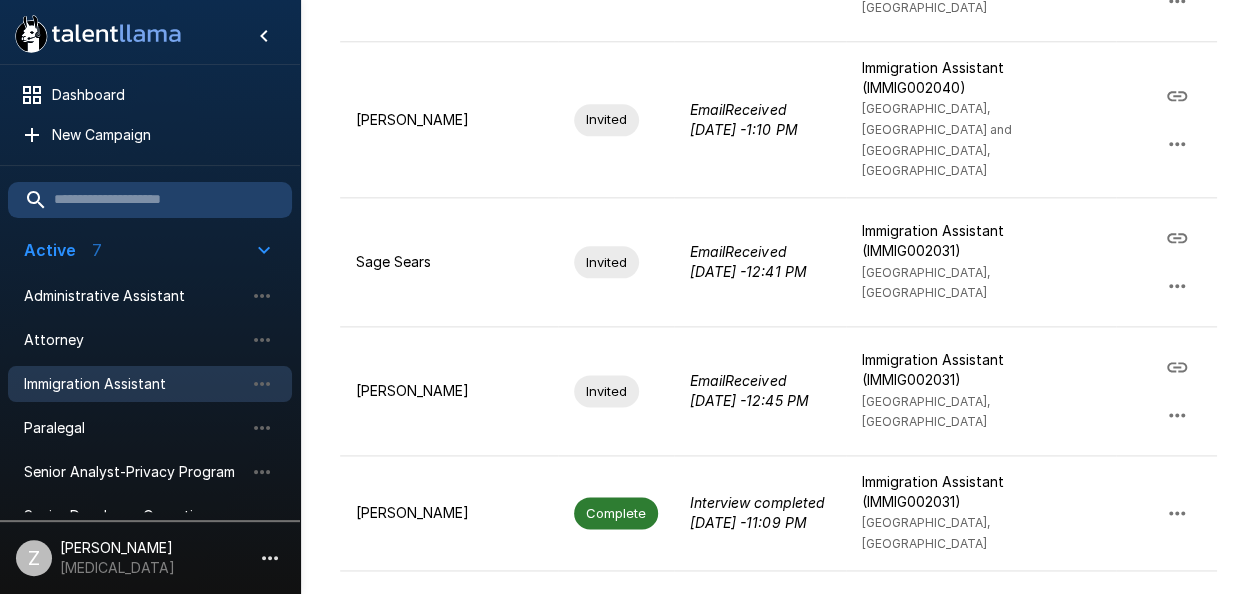 click 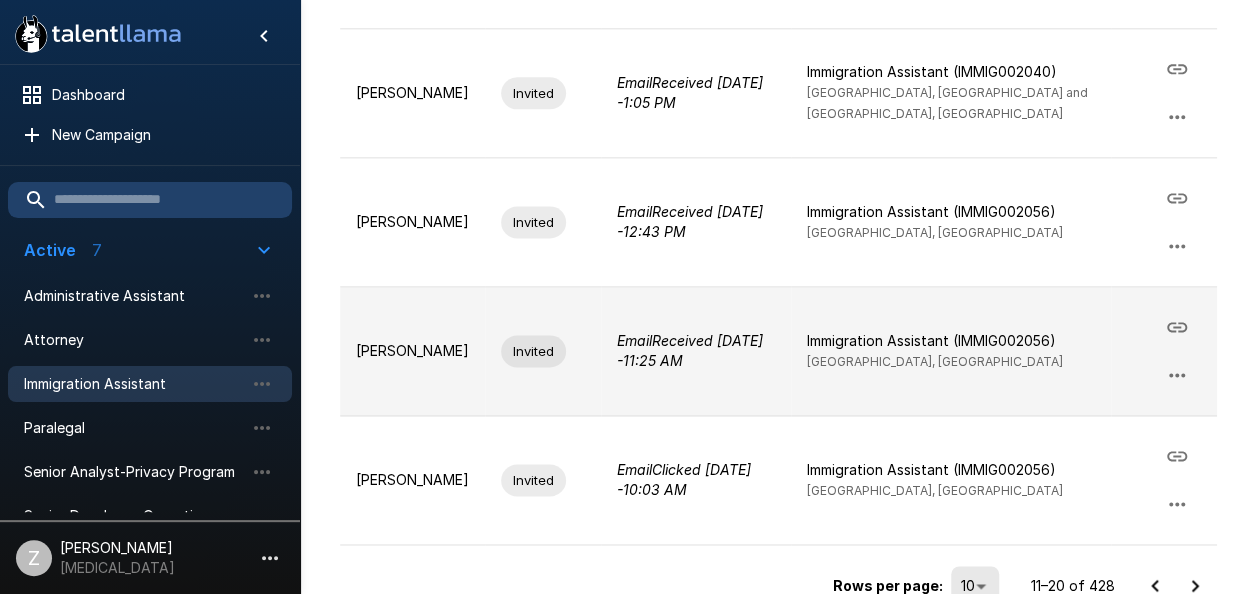 scroll, scrollTop: 1259, scrollLeft: 0, axis: vertical 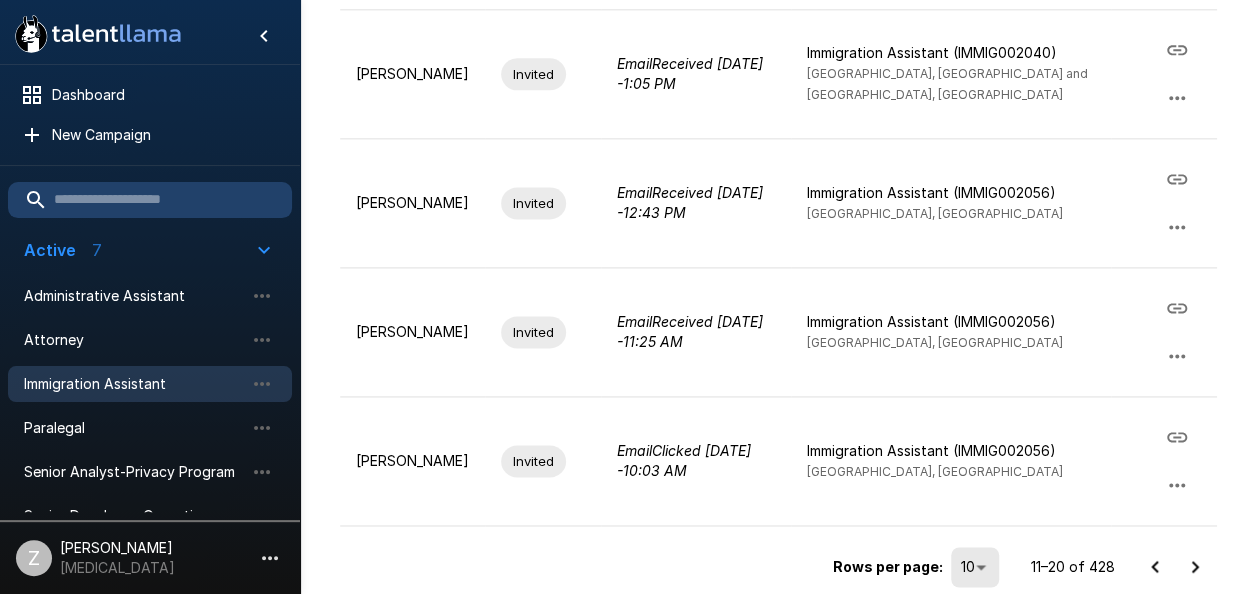 click 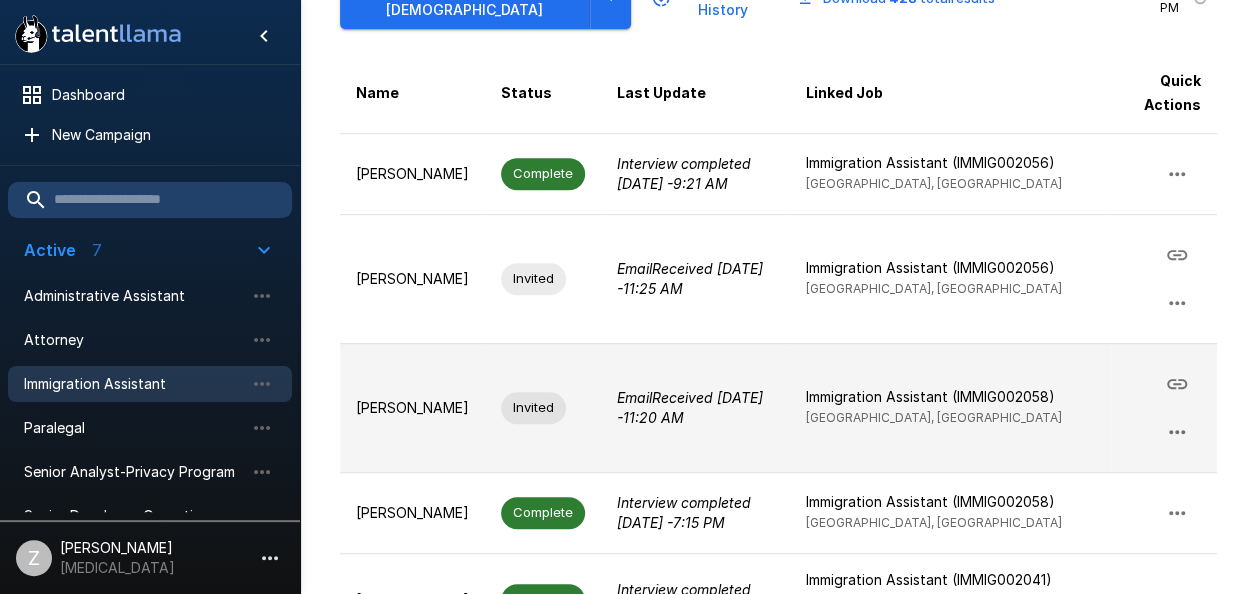 scroll, scrollTop: 253, scrollLeft: 0, axis: vertical 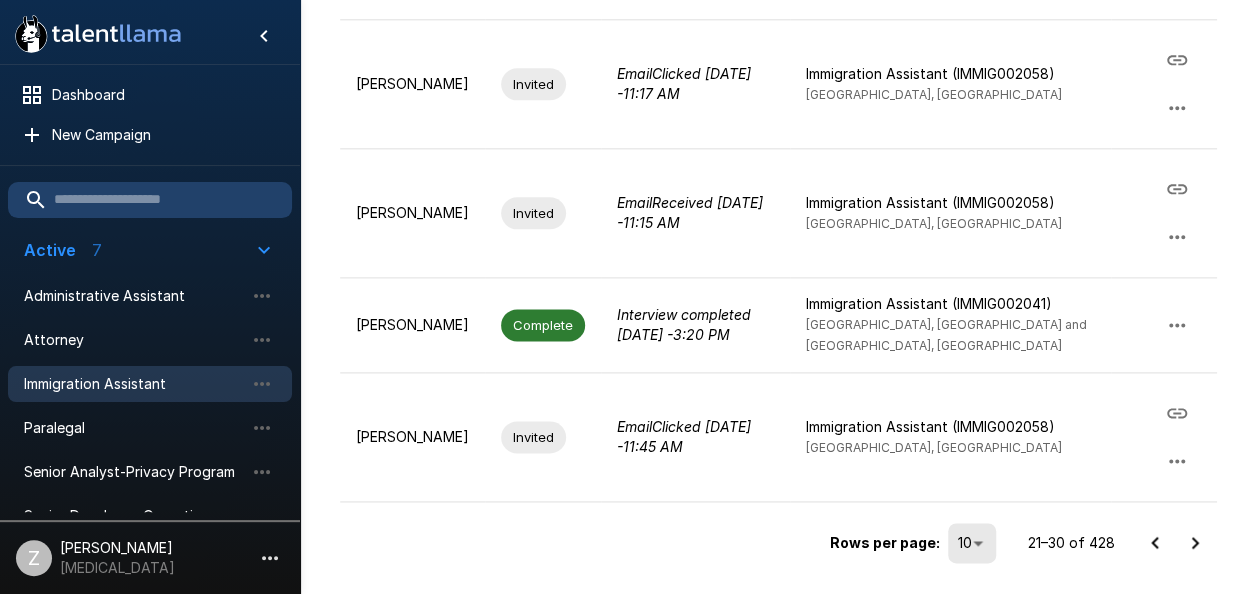 click 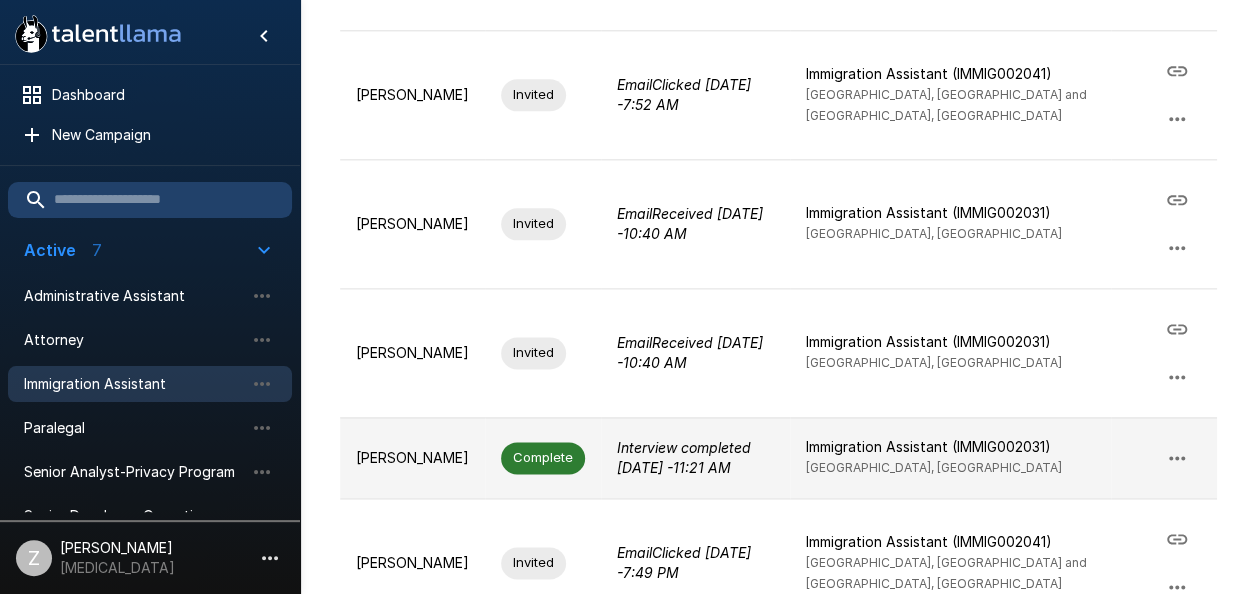 scroll, scrollTop: 1259, scrollLeft: 0, axis: vertical 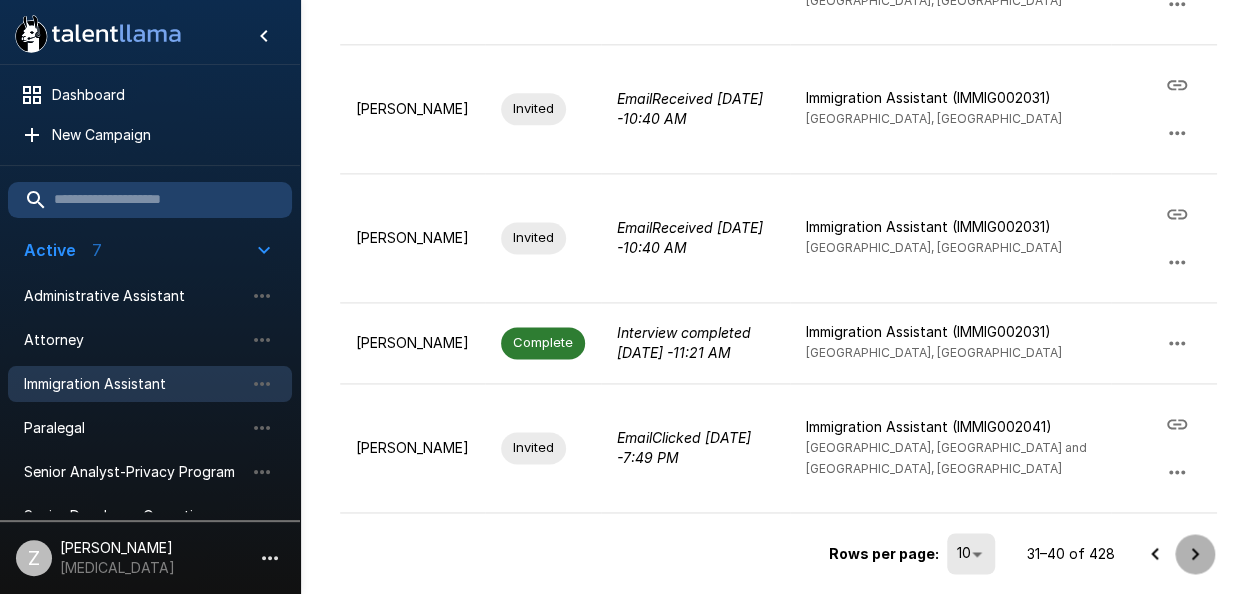 click 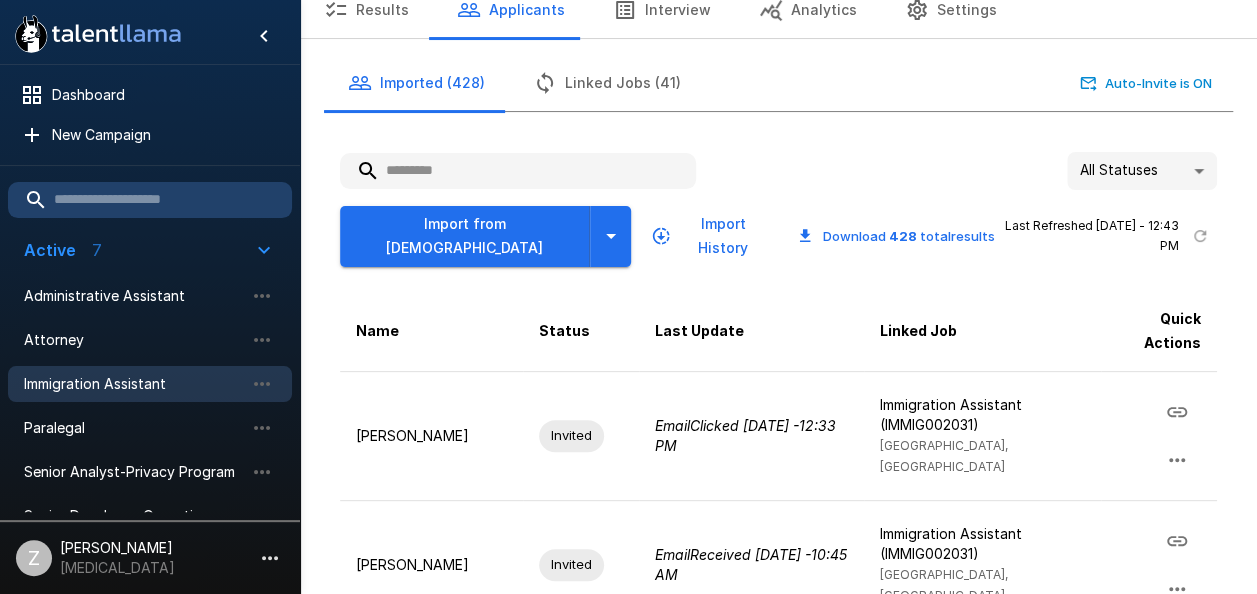 scroll, scrollTop: 1259, scrollLeft: 0, axis: vertical 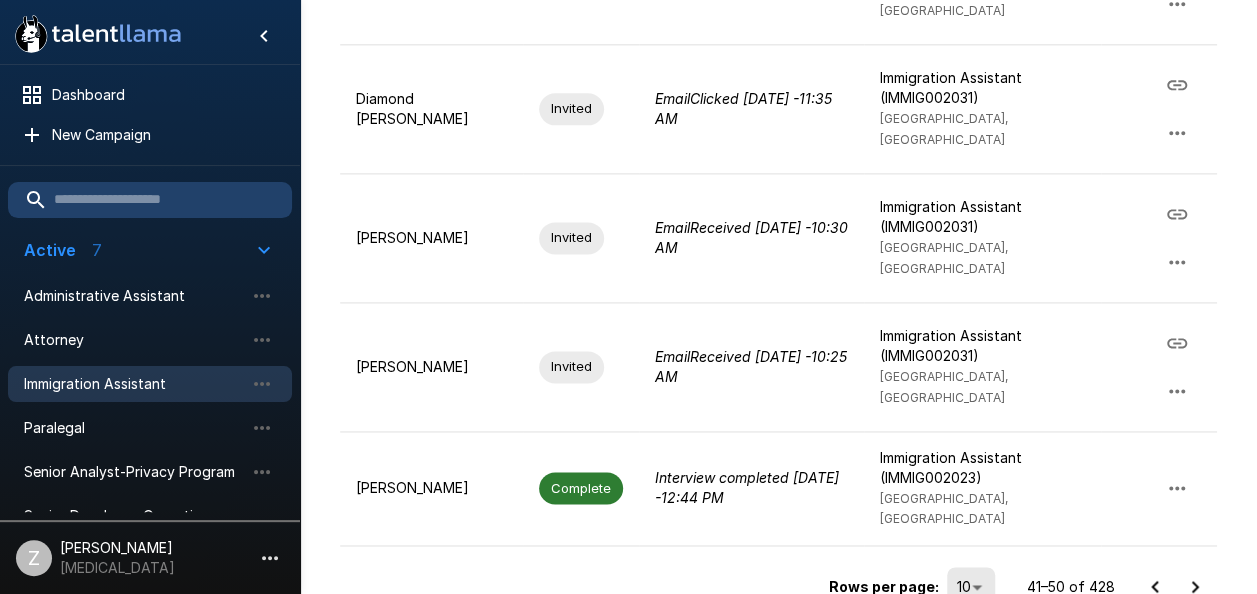 click 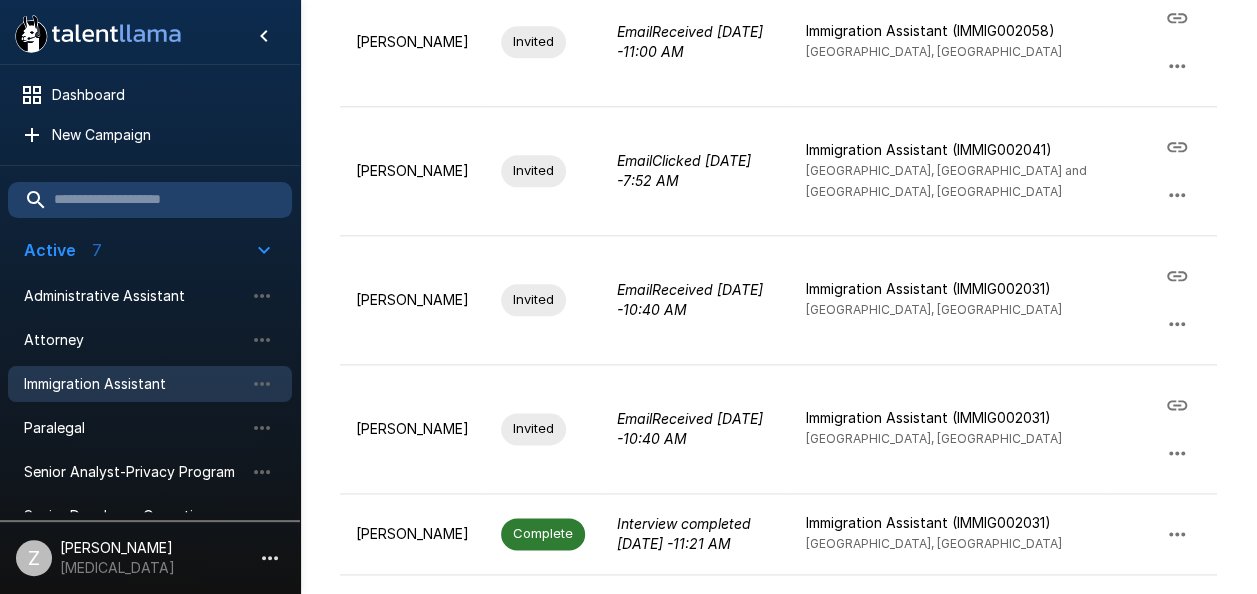 scroll, scrollTop: 1259, scrollLeft: 0, axis: vertical 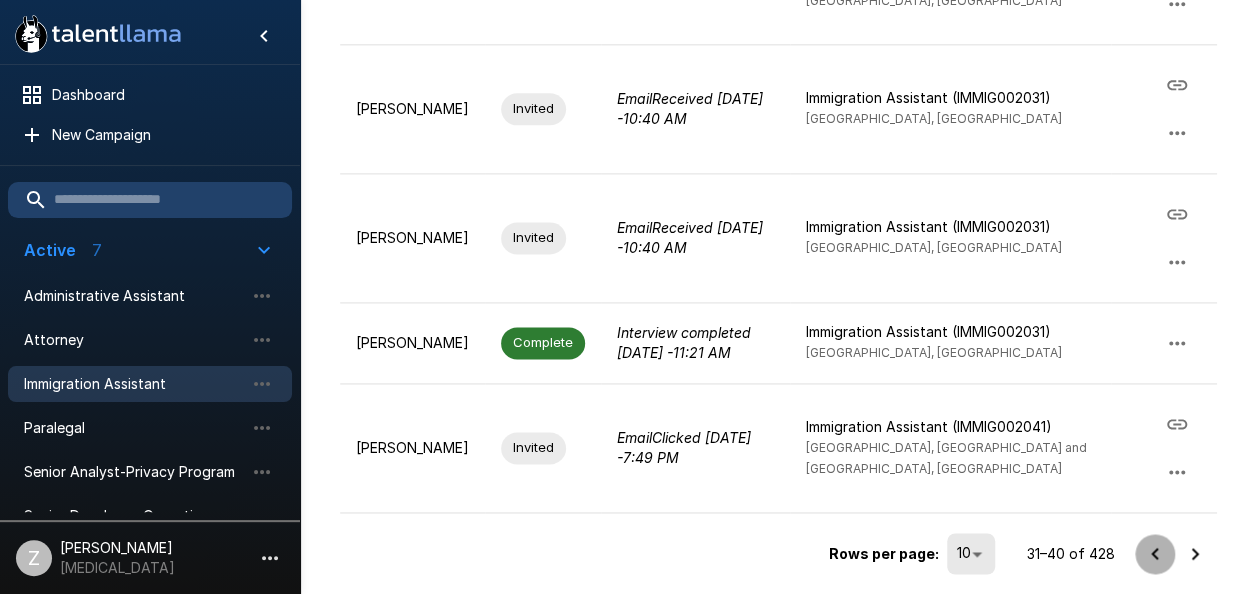 click 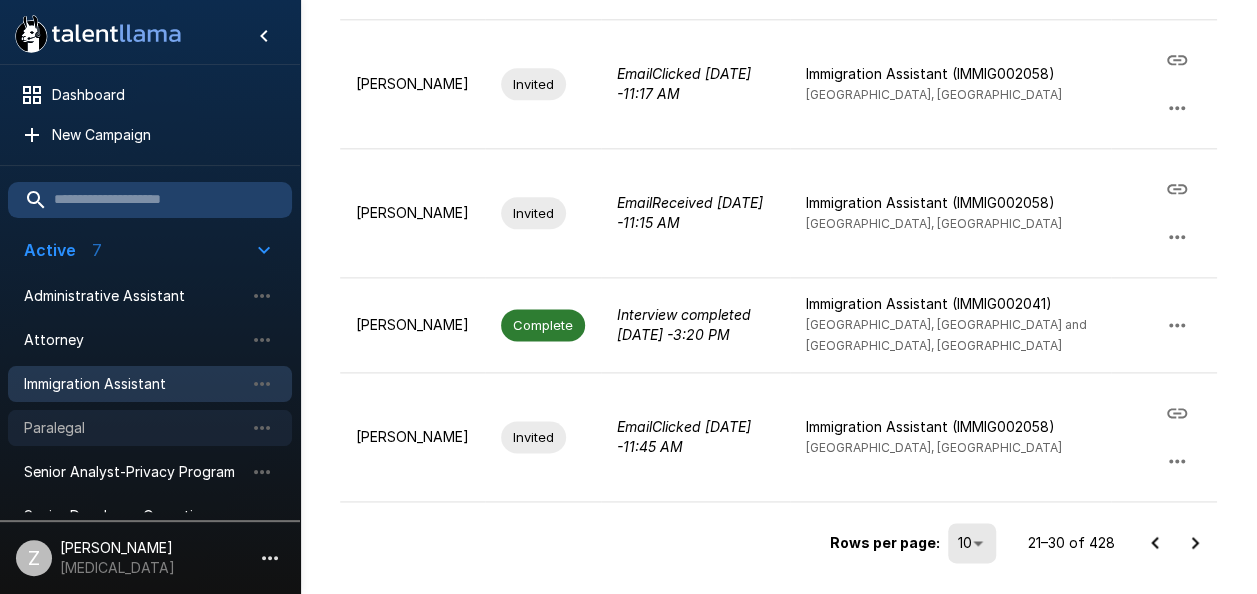 click on "Paralegal" at bounding box center [134, 428] 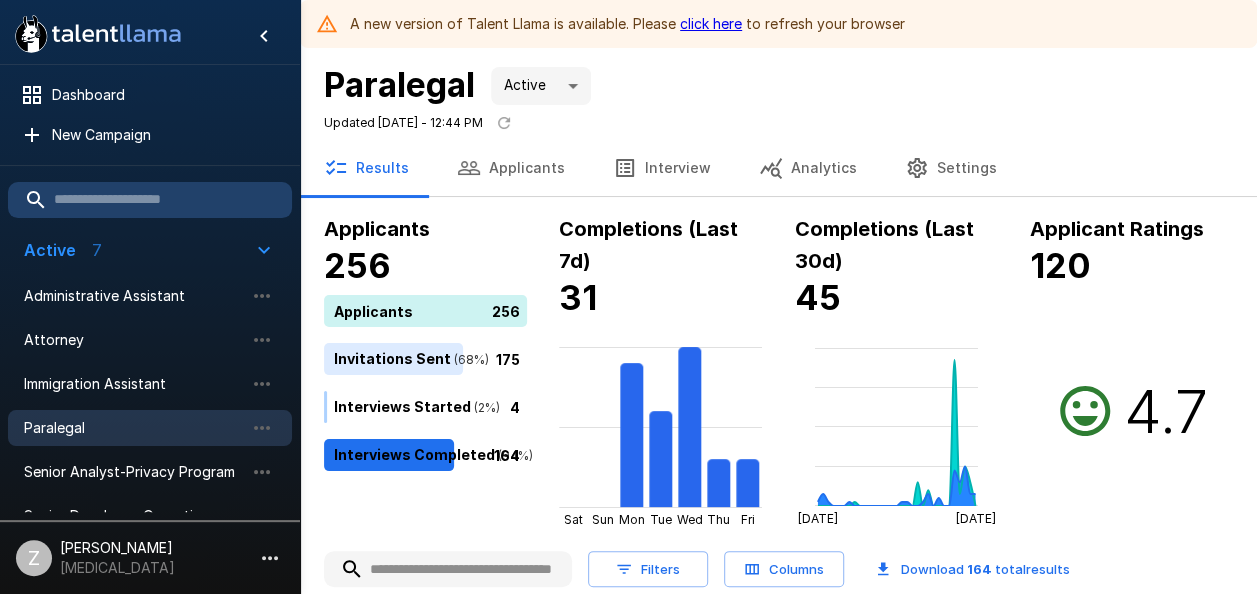 scroll, scrollTop: 0, scrollLeft: 0, axis: both 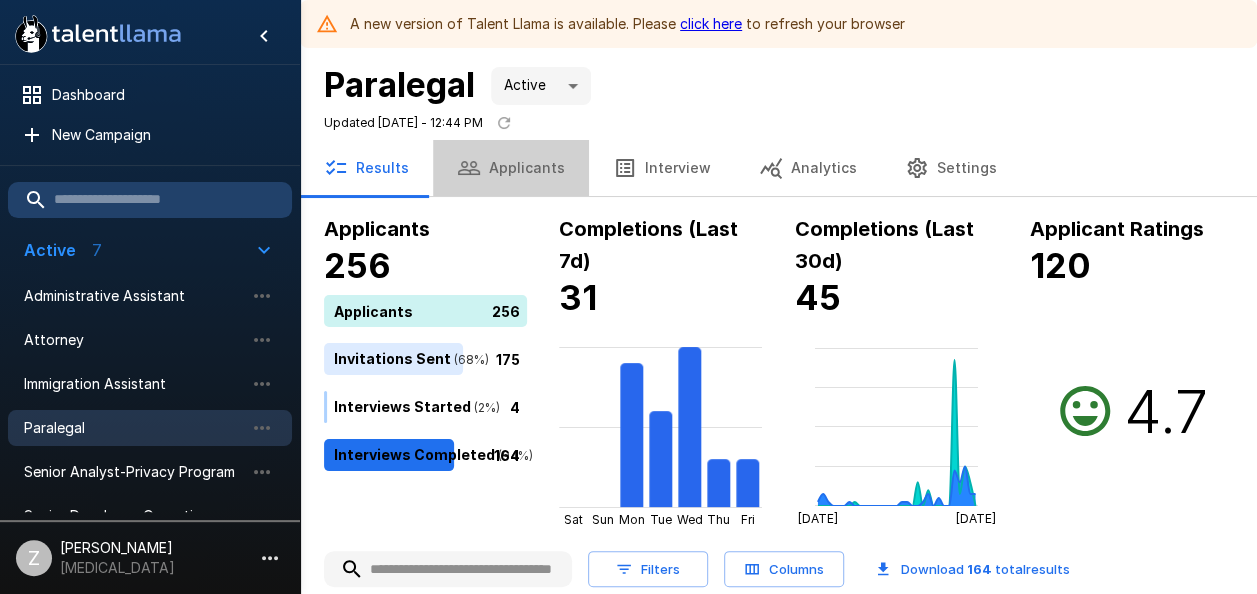 click on "Applicants" at bounding box center [511, 168] 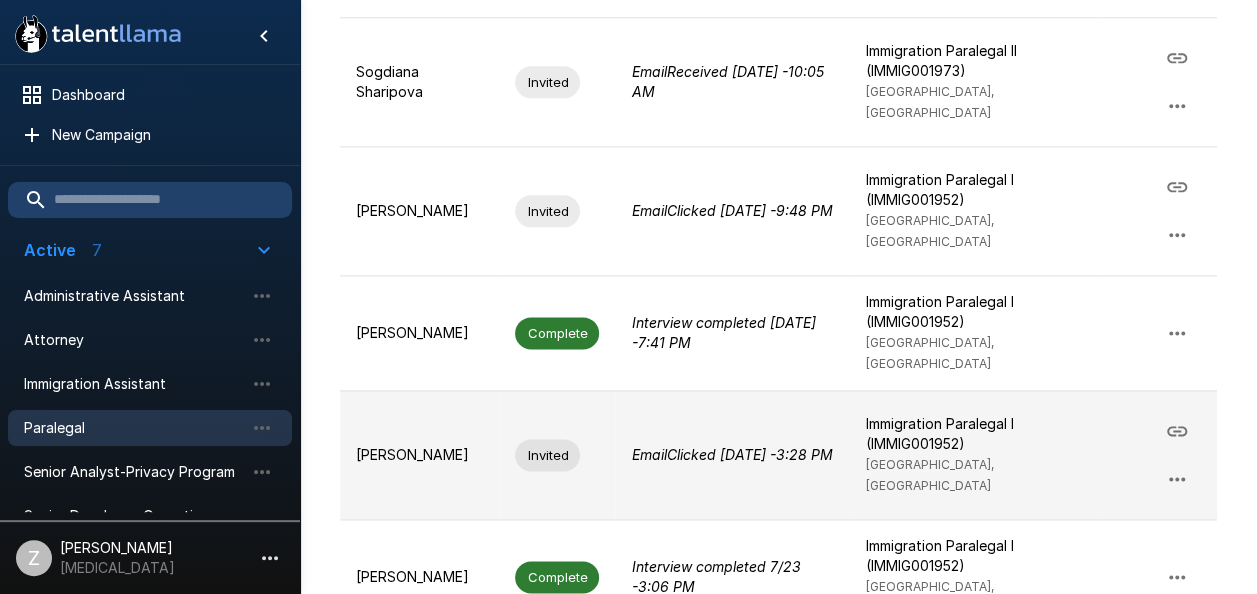 scroll, scrollTop: 1118, scrollLeft: 0, axis: vertical 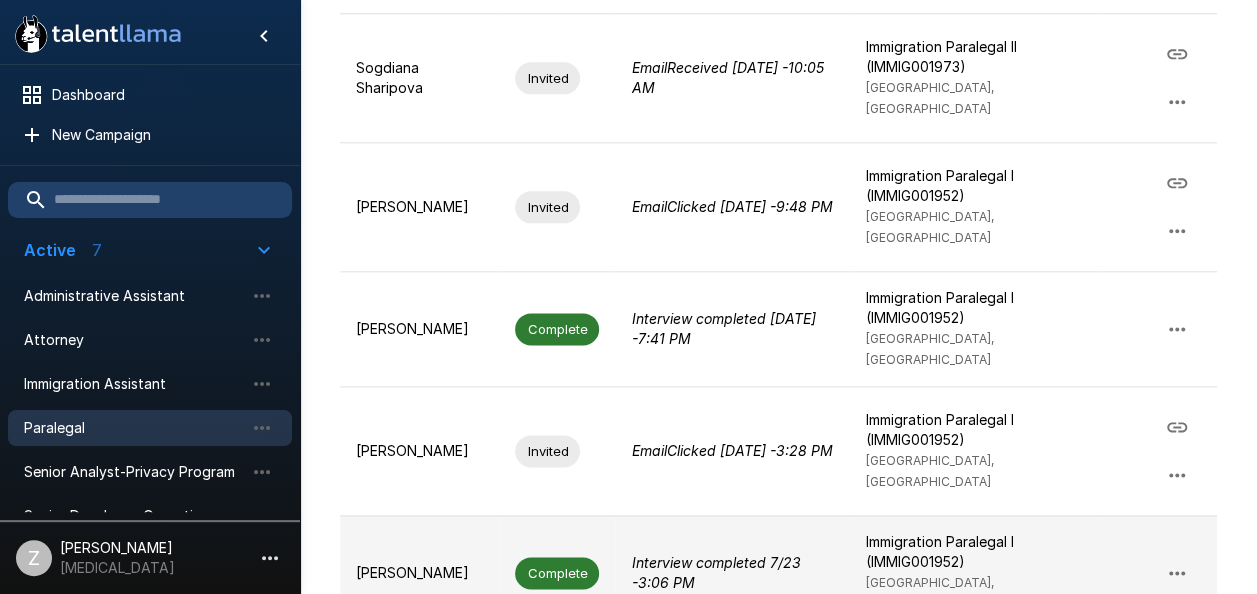 drag, startPoint x: 476, startPoint y: 448, endPoint x: 357, endPoint y: 462, distance: 119.8207 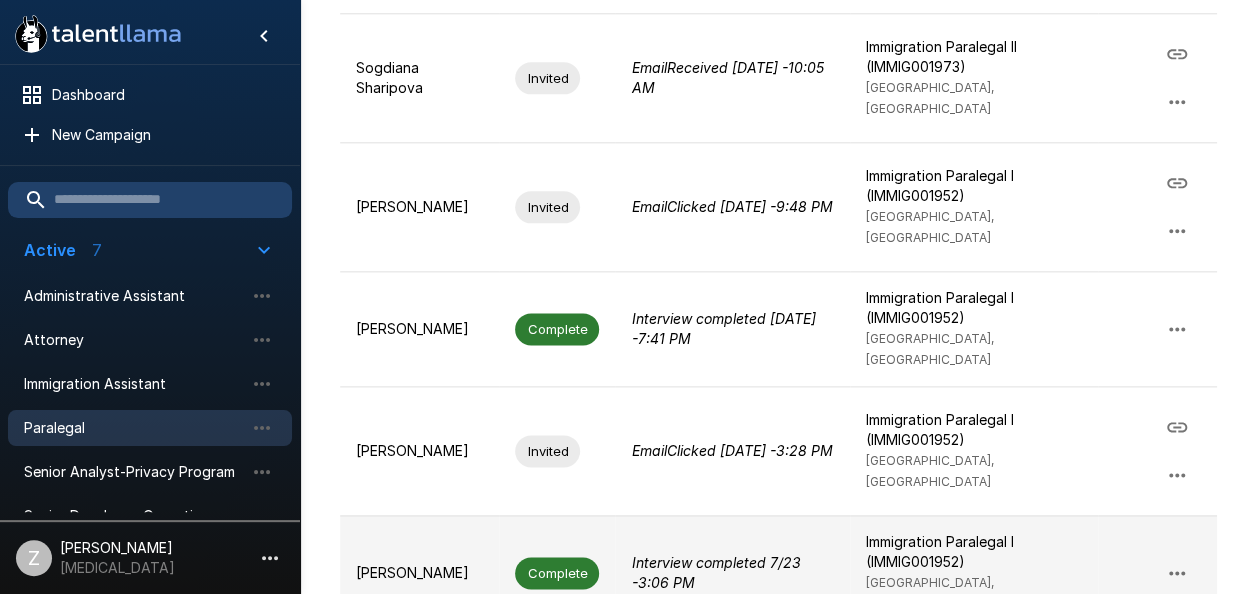 click on "[PERSON_NAME]" at bounding box center [419, 572] 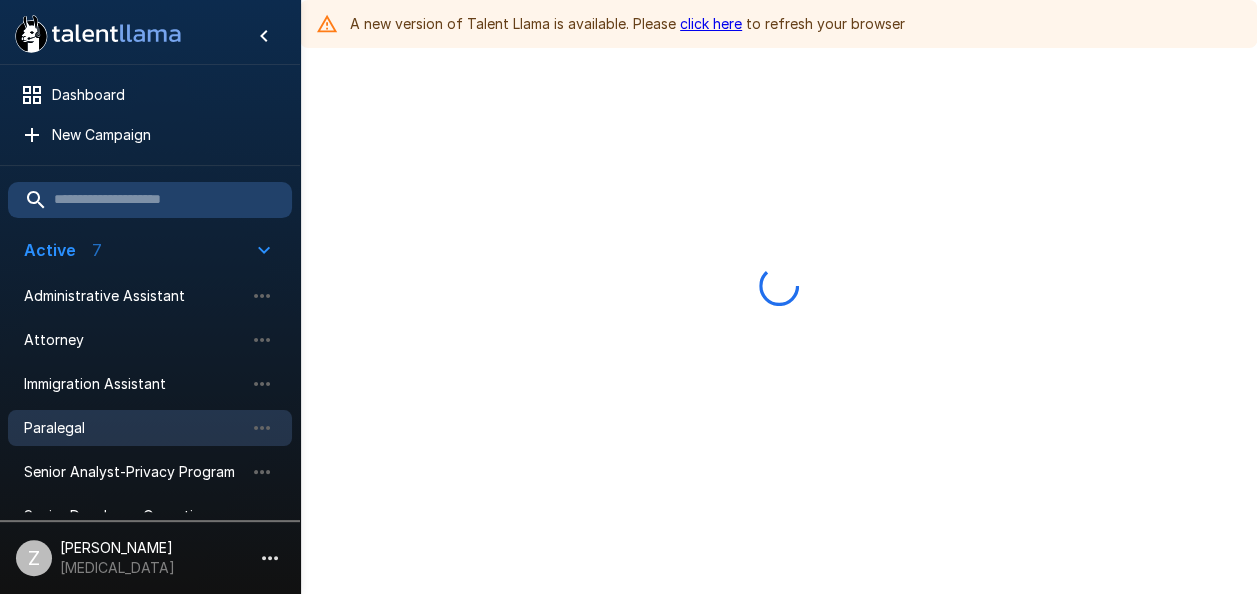 scroll, scrollTop: 0, scrollLeft: 0, axis: both 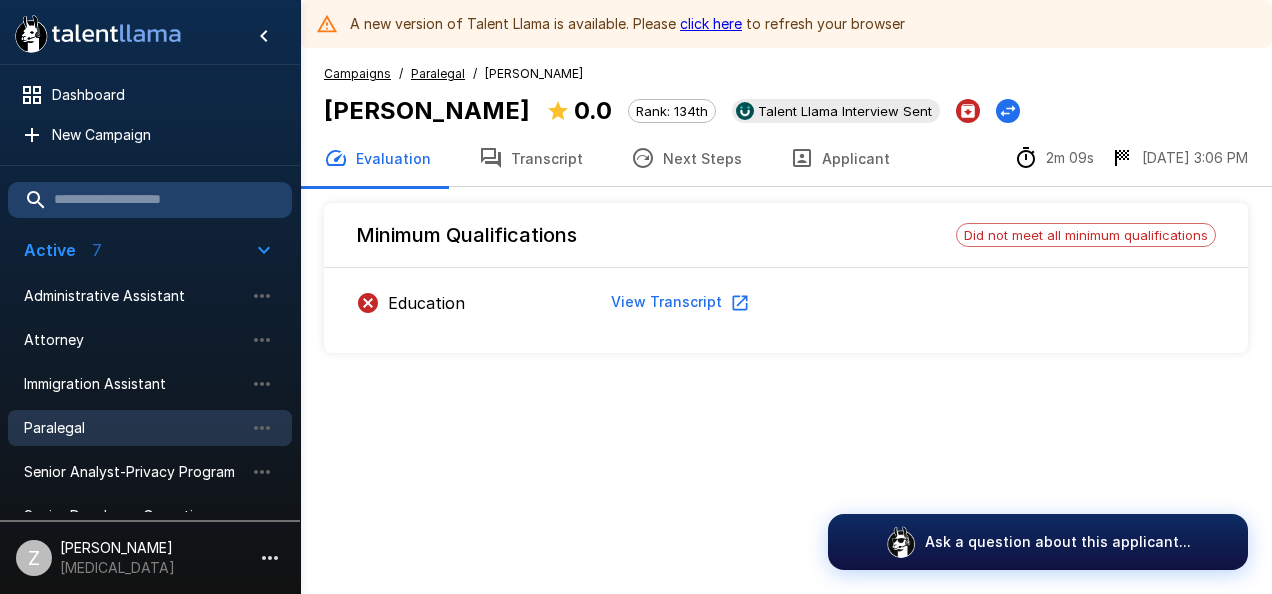 drag, startPoint x: 510, startPoint y: 114, endPoint x: 330, endPoint y: 116, distance: 180.01111 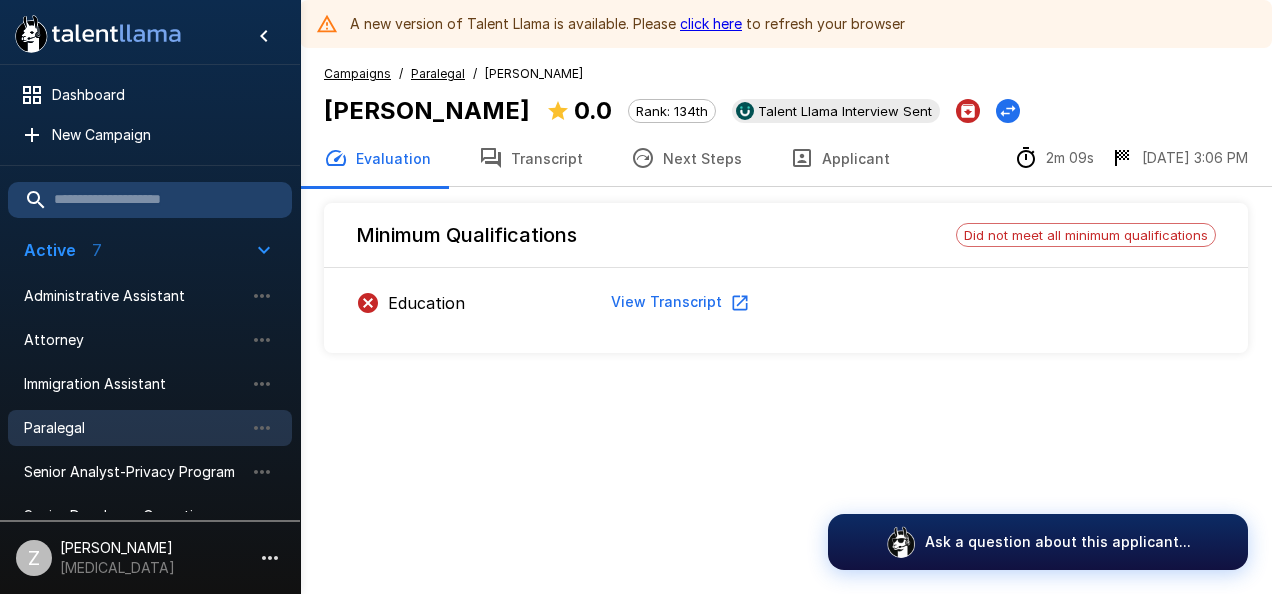 click on "[PERSON_NAME]   0.0 Rank: 134th Talent Llama Interview Sent" at bounding box center [672, 111] 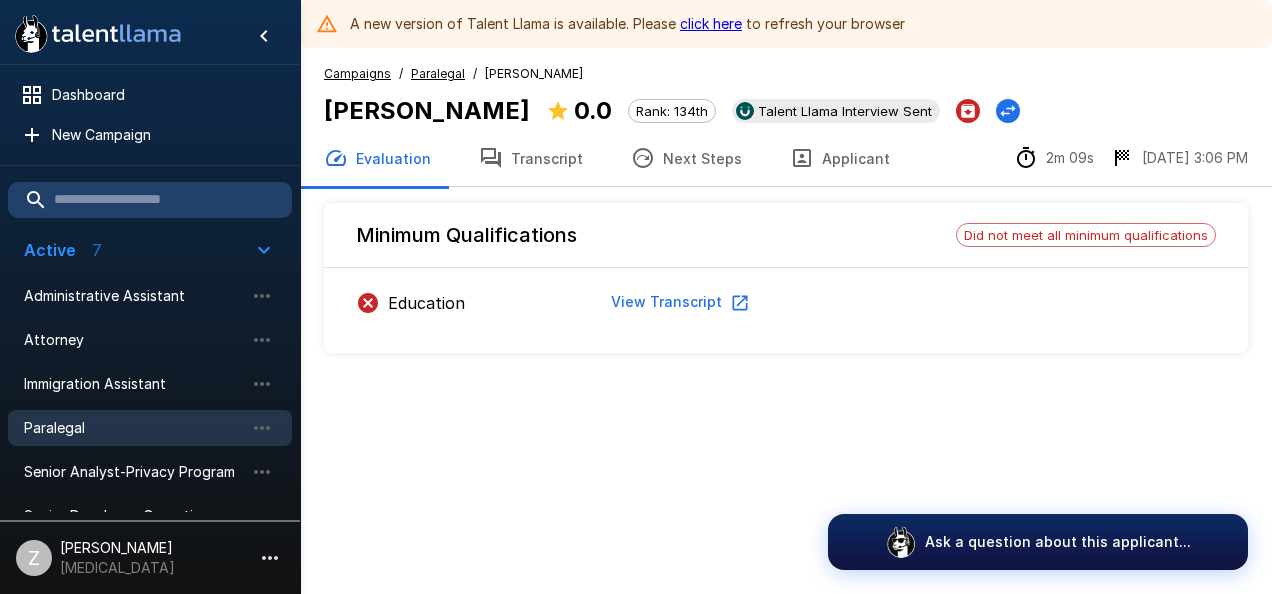 copy on "[PERSON_NAME]" 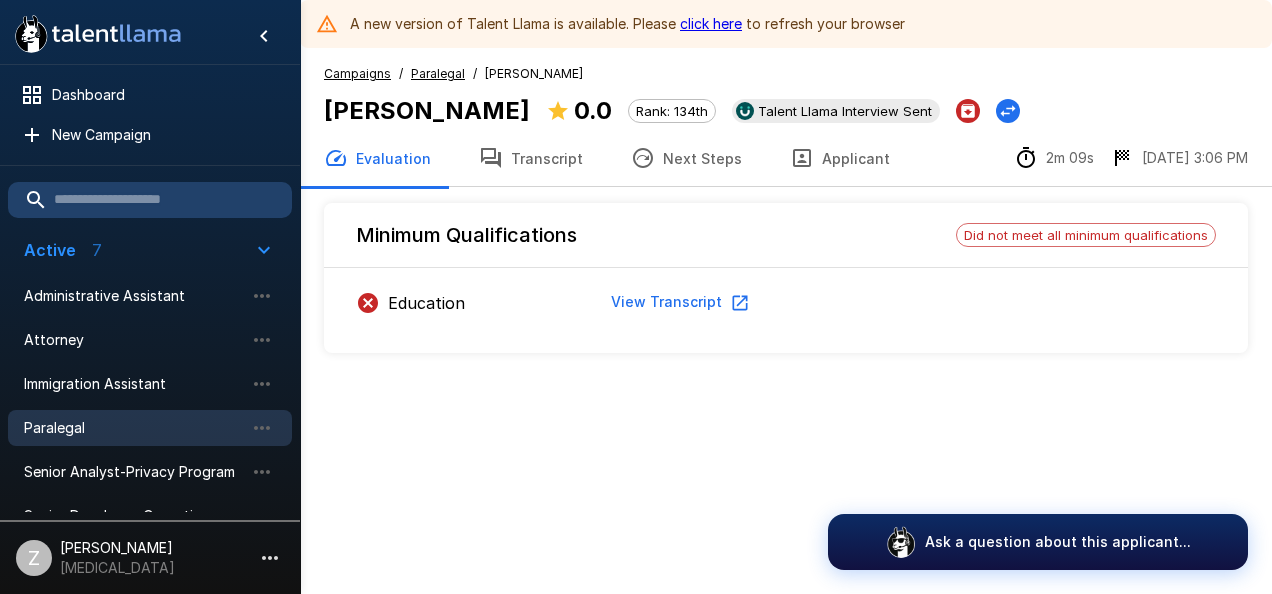 click on "Paralegal" at bounding box center [134, 428] 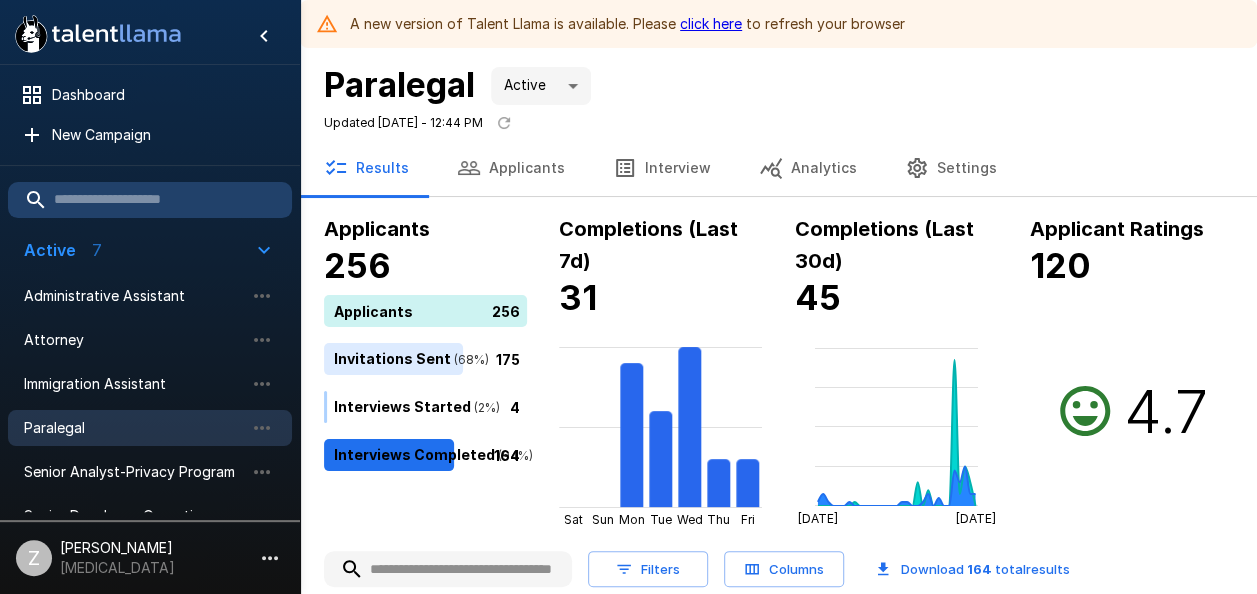 click on "Applicants" at bounding box center [511, 168] 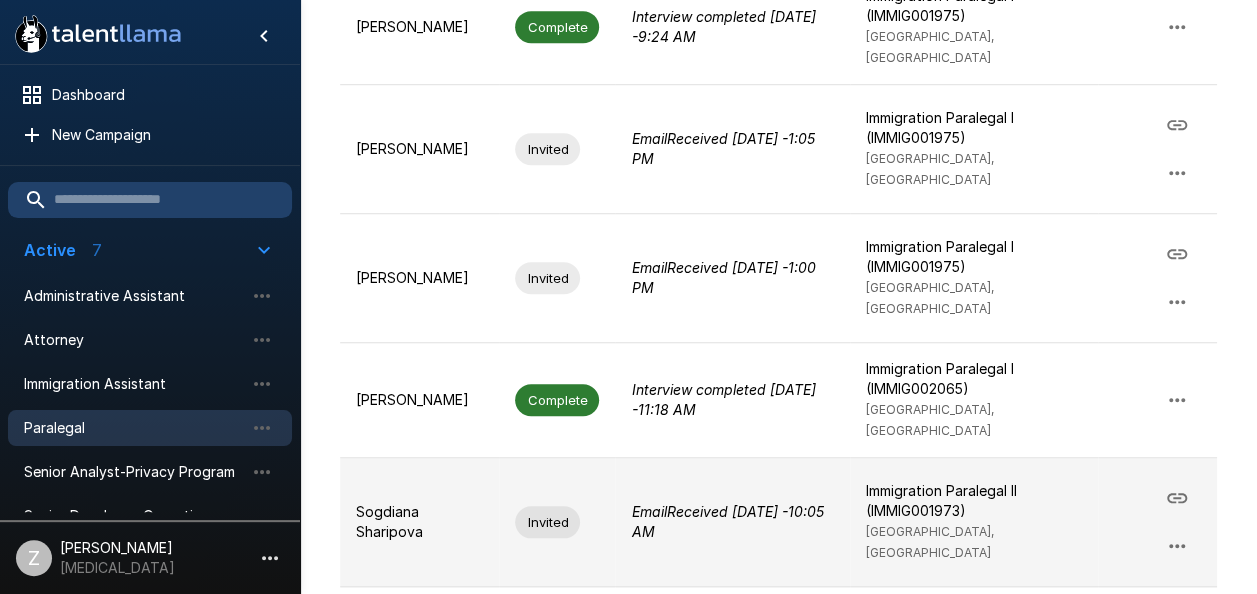 scroll, scrollTop: 800, scrollLeft: 0, axis: vertical 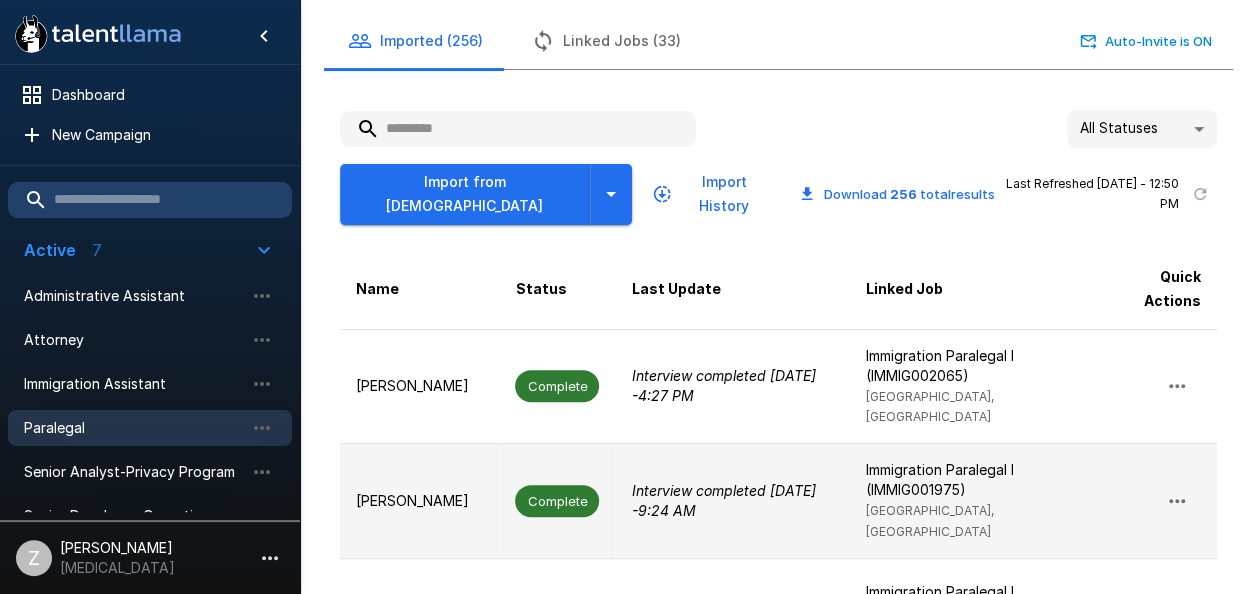 click on "Interview completed   [DATE]   -  9:24 AM" at bounding box center [723, 500] 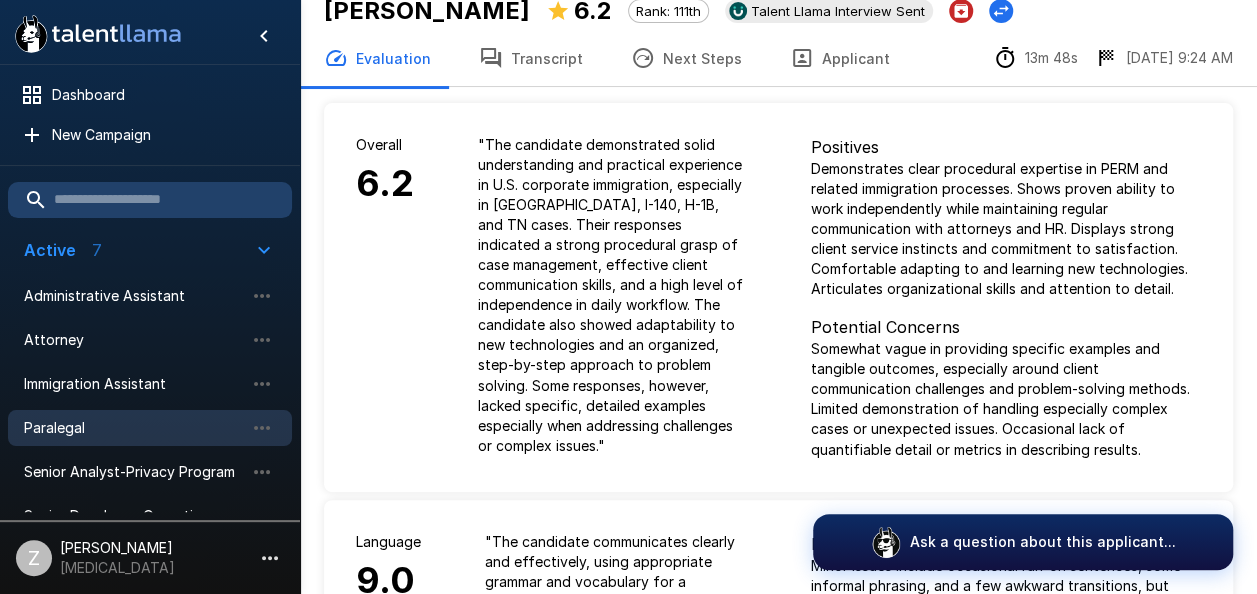 scroll, scrollTop: 0, scrollLeft: 0, axis: both 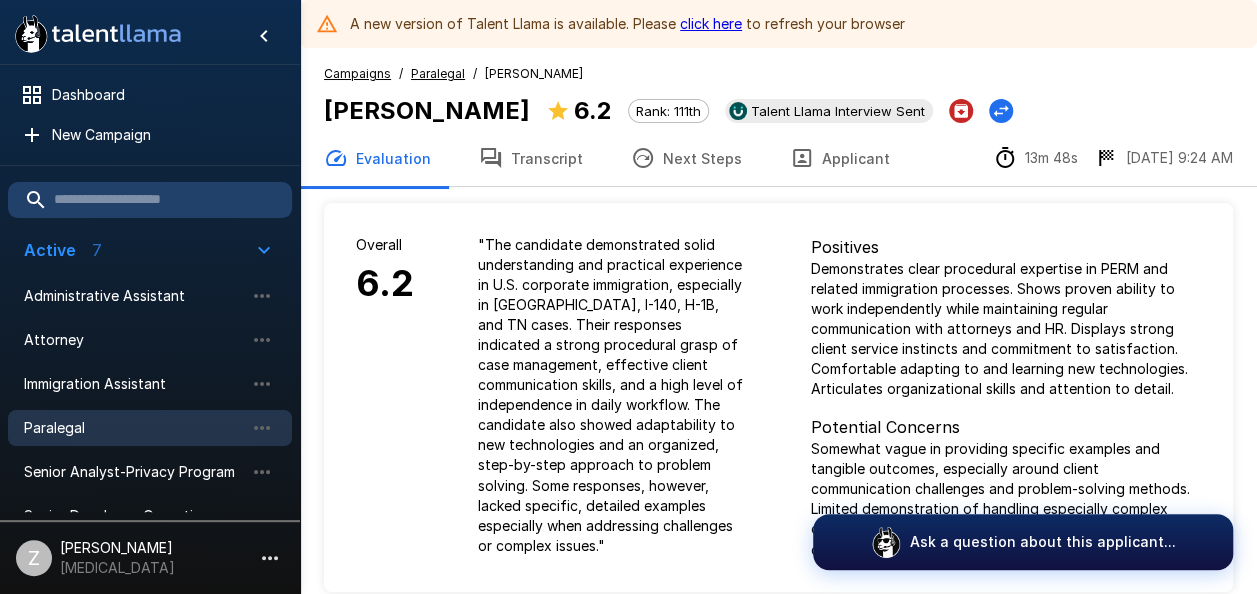 click on "Transcript" at bounding box center [531, 158] 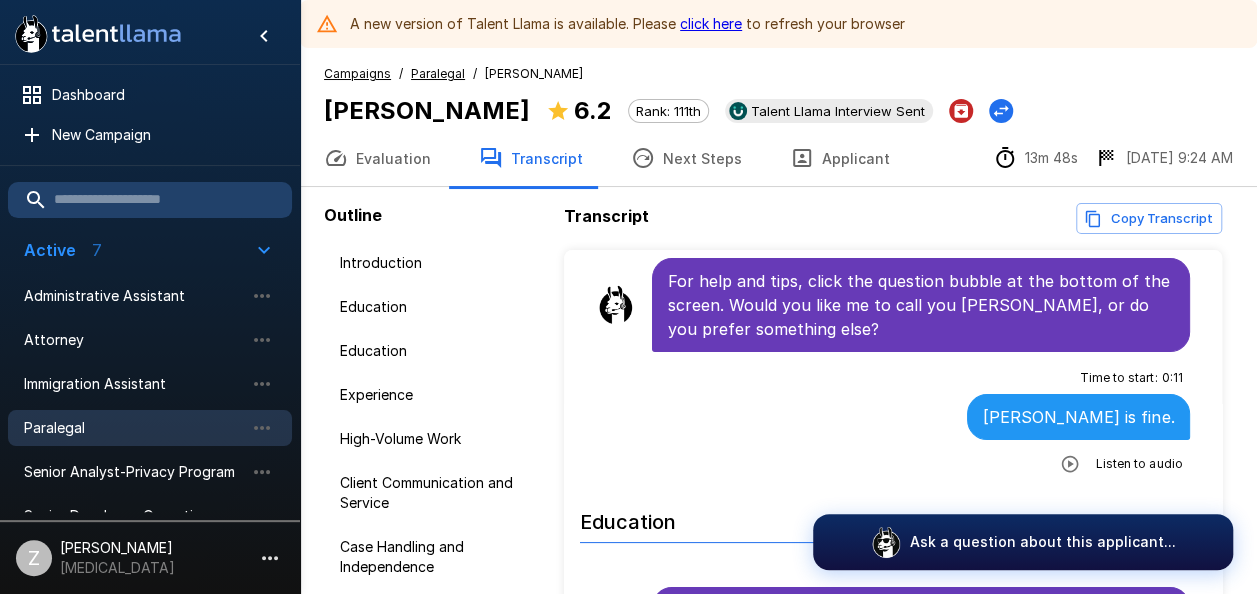 scroll, scrollTop: 200, scrollLeft: 0, axis: vertical 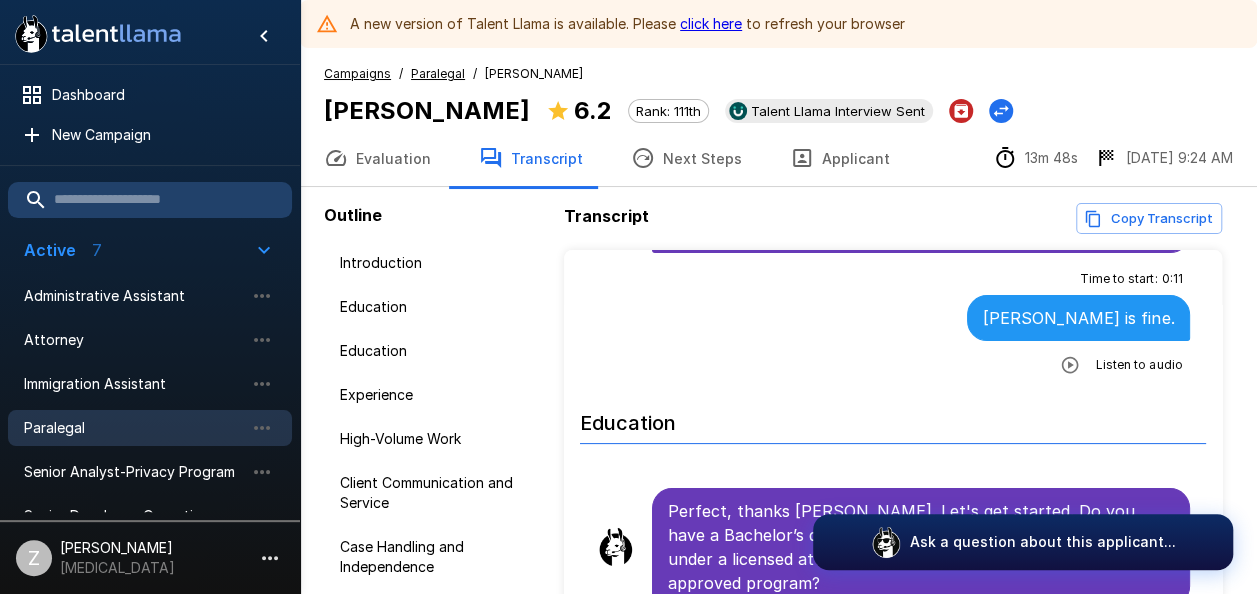 click 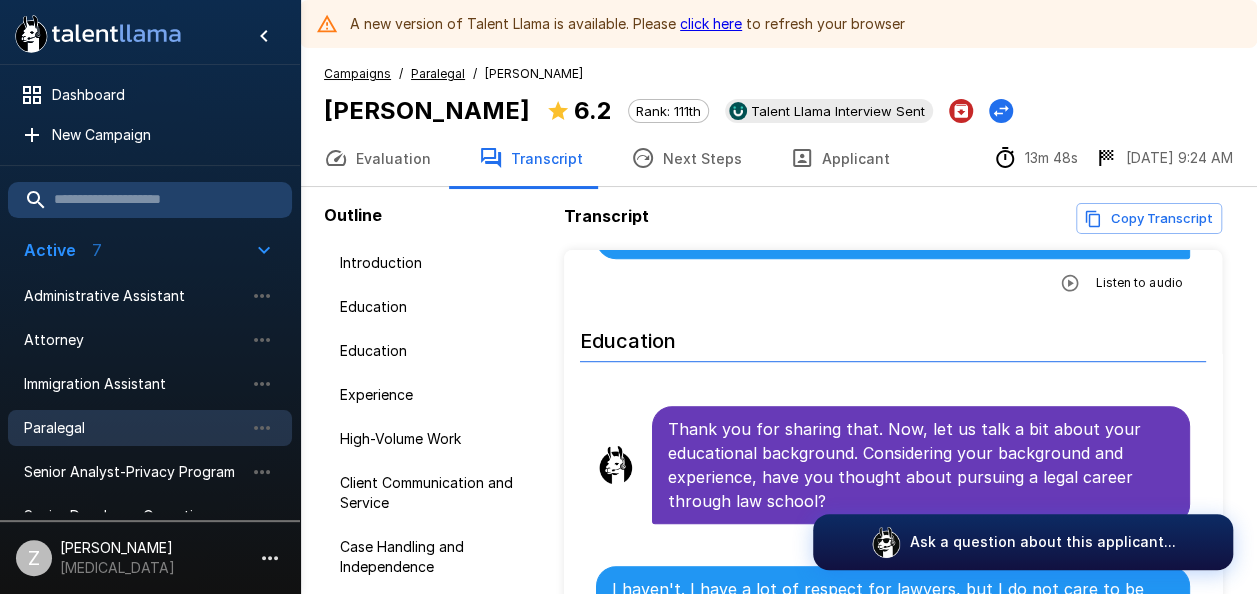 scroll, scrollTop: 600, scrollLeft: 0, axis: vertical 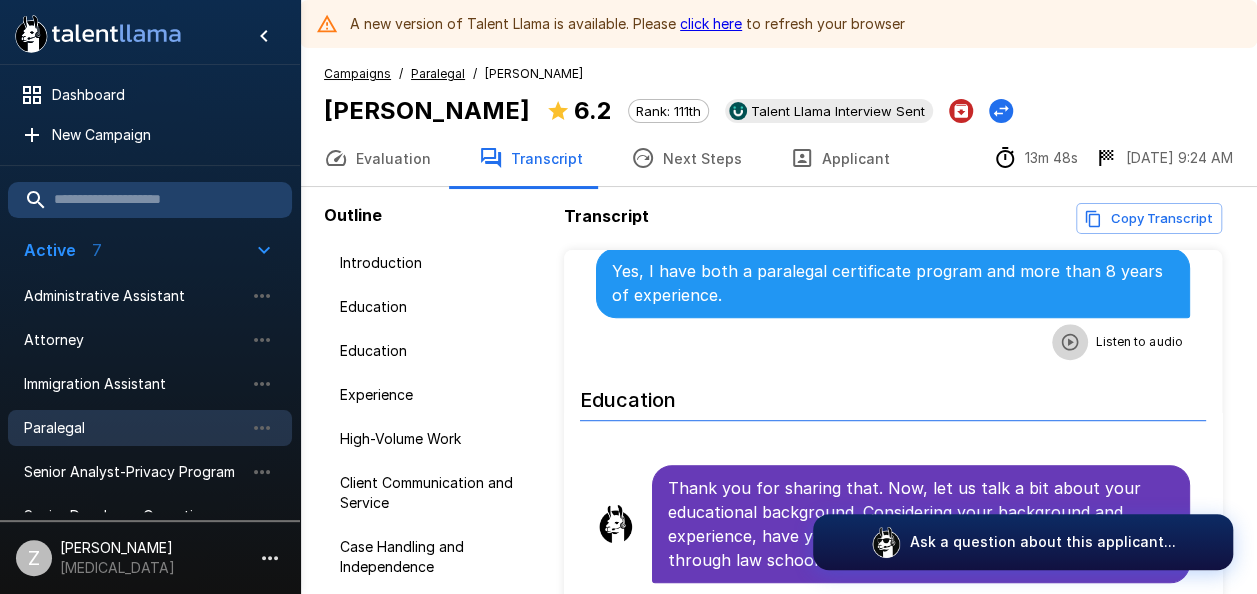 click 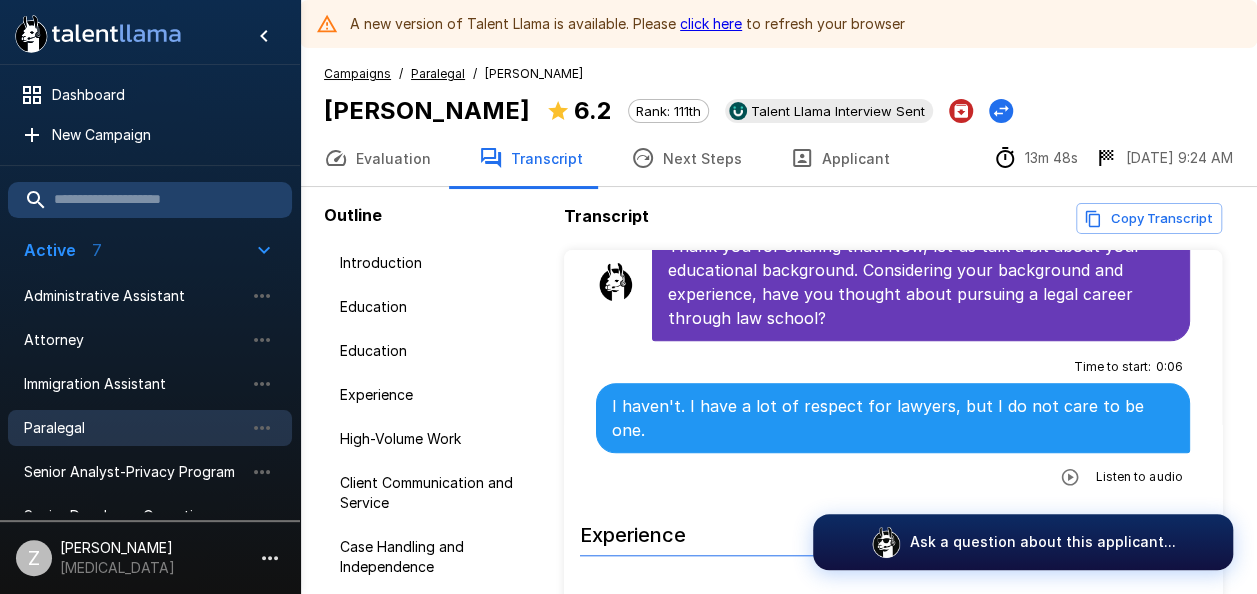 scroll, scrollTop: 900, scrollLeft: 0, axis: vertical 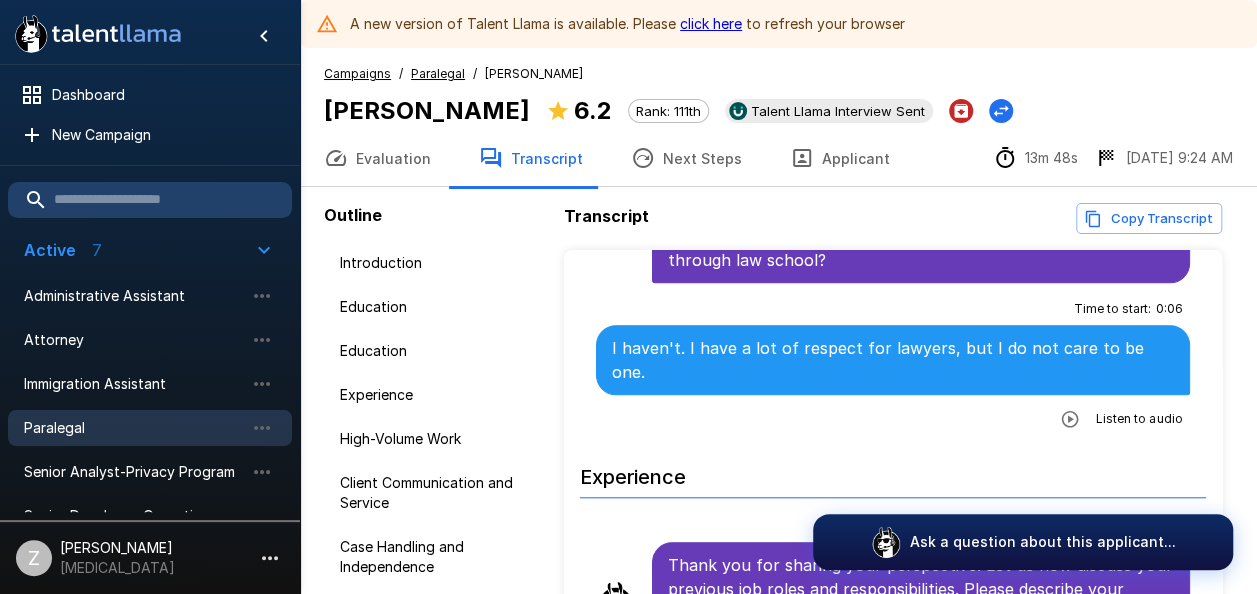 click 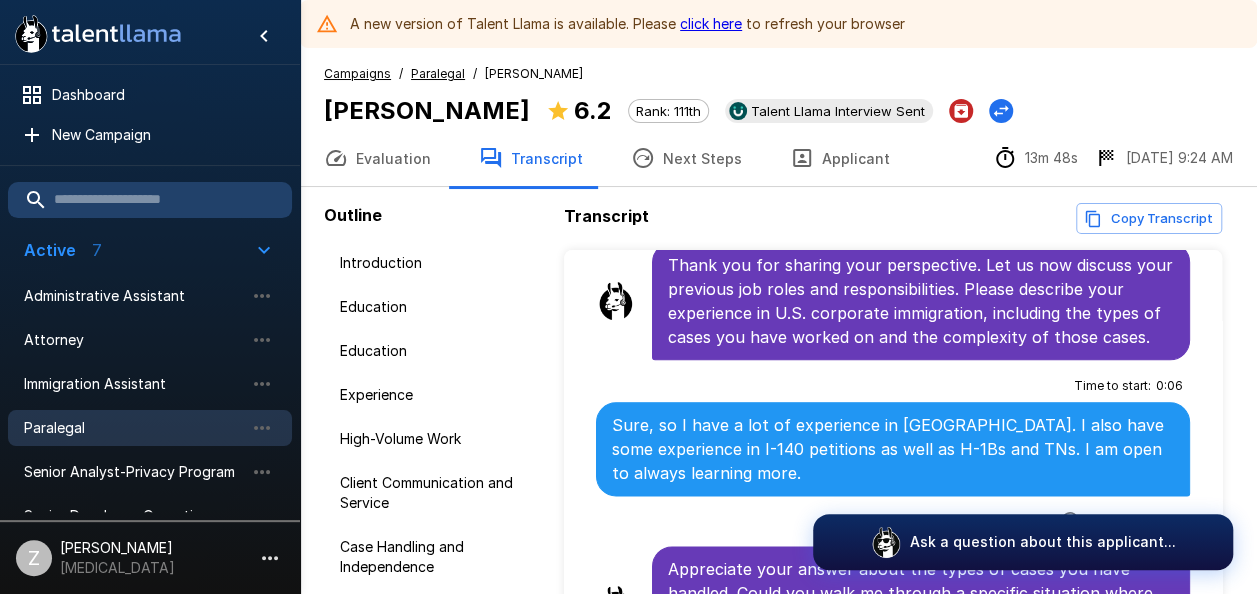 scroll, scrollTop: 1300, scrollLeft: 0, axis: vertical 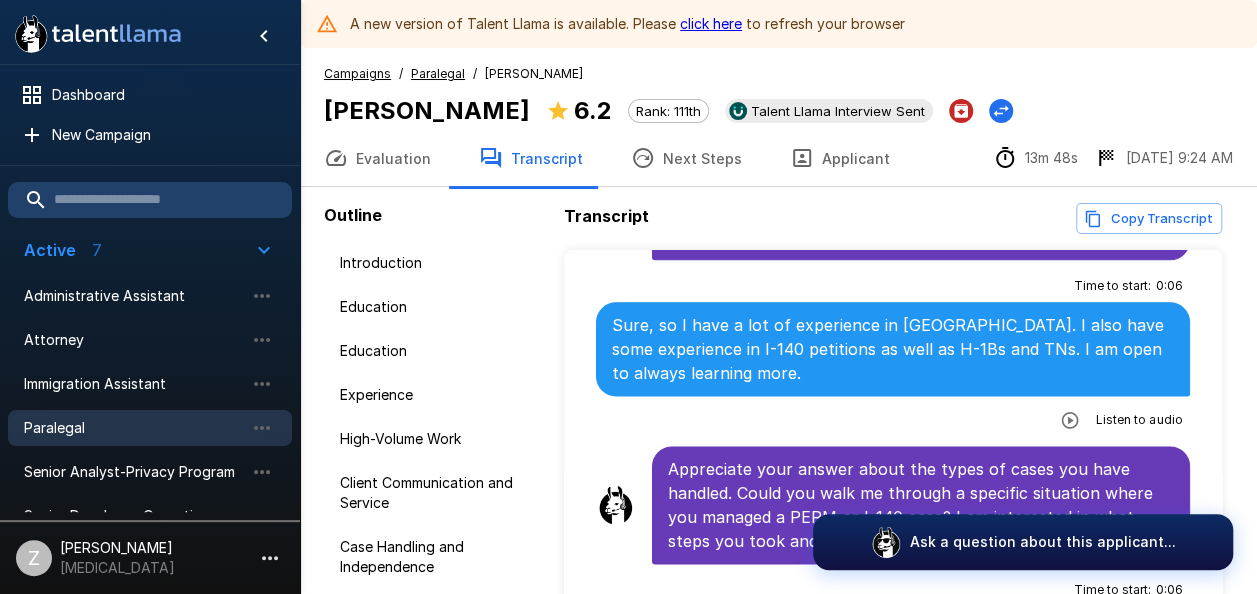 click 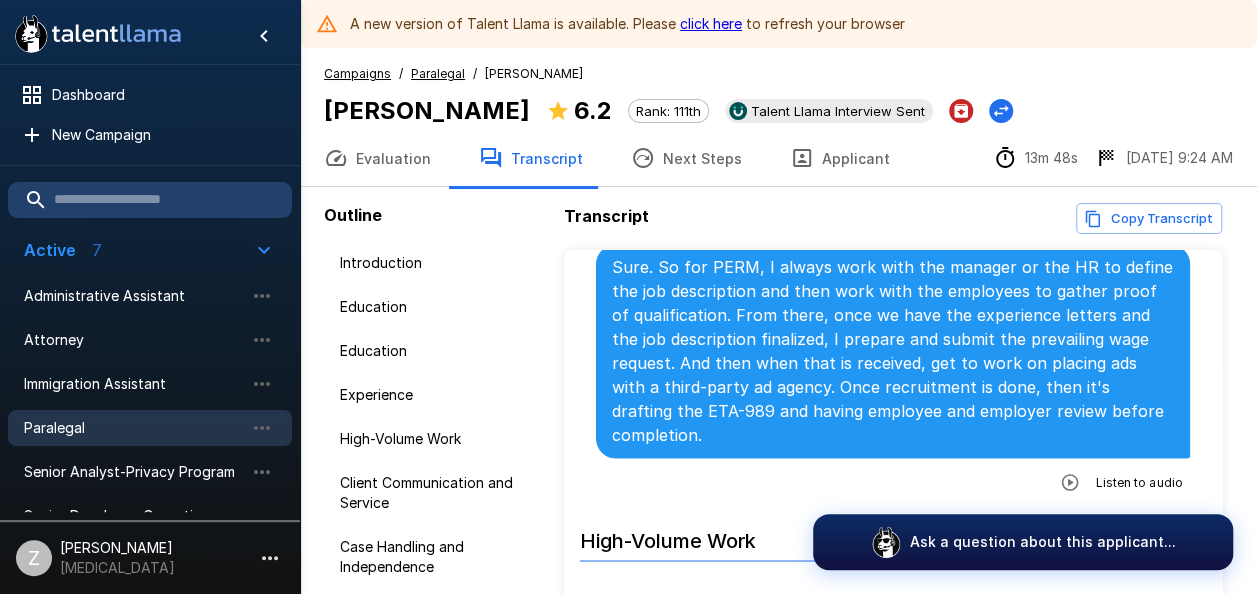 scroll, scrollTop: 1700, scrollLeft: 0, axis: vertical 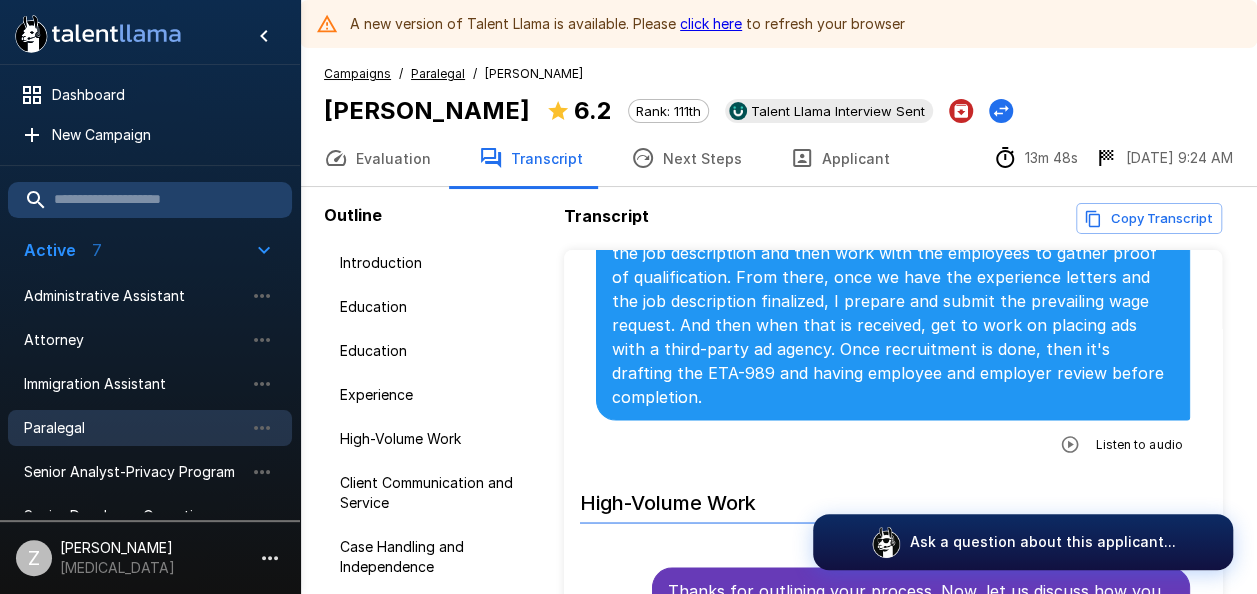 click 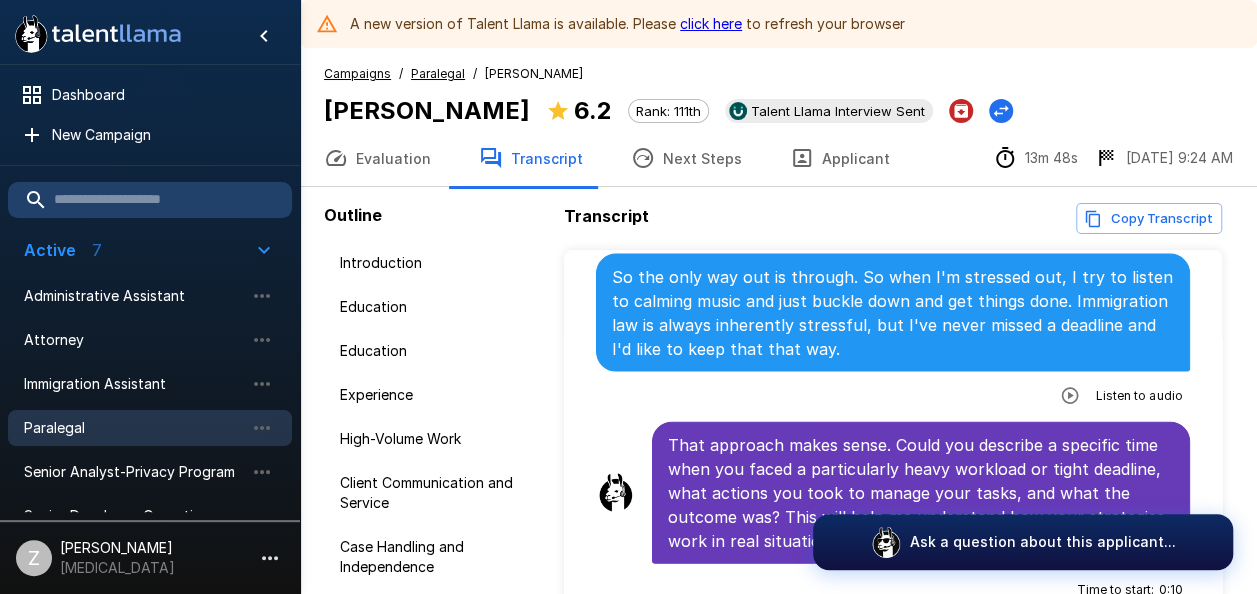 scroll, scrollTop: 2200, scrollLeft: 0, axis: vertical 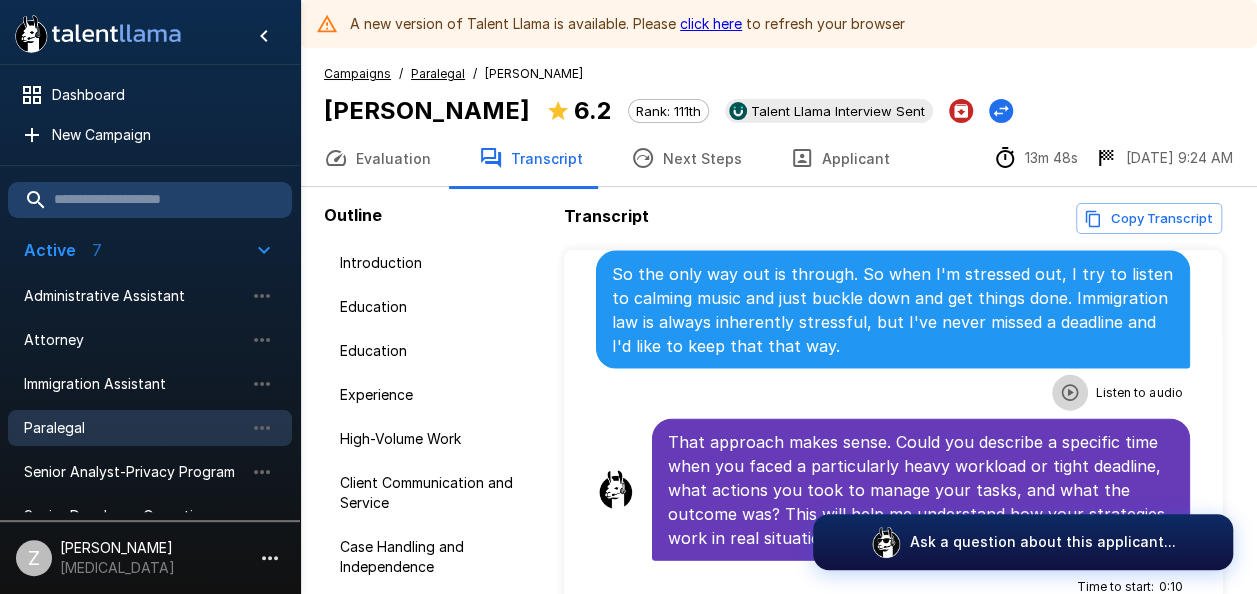 click 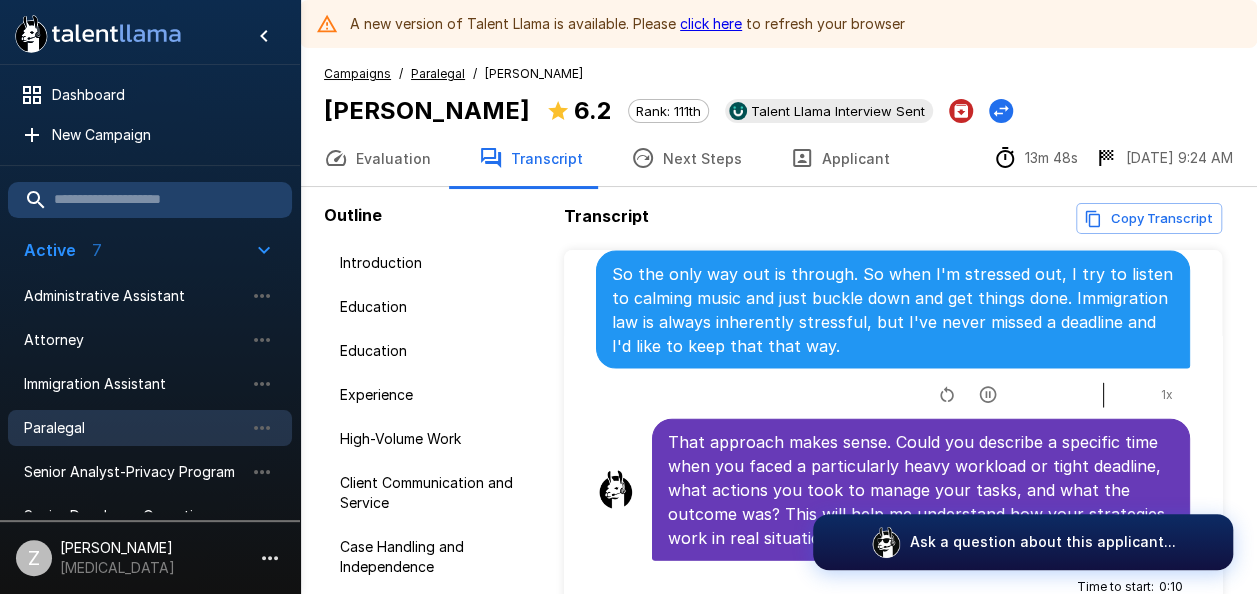 drag, startPoint x: 511, startPoint y: 110, endPoint x: 322, endPoint y: 108, distance: 189.01057 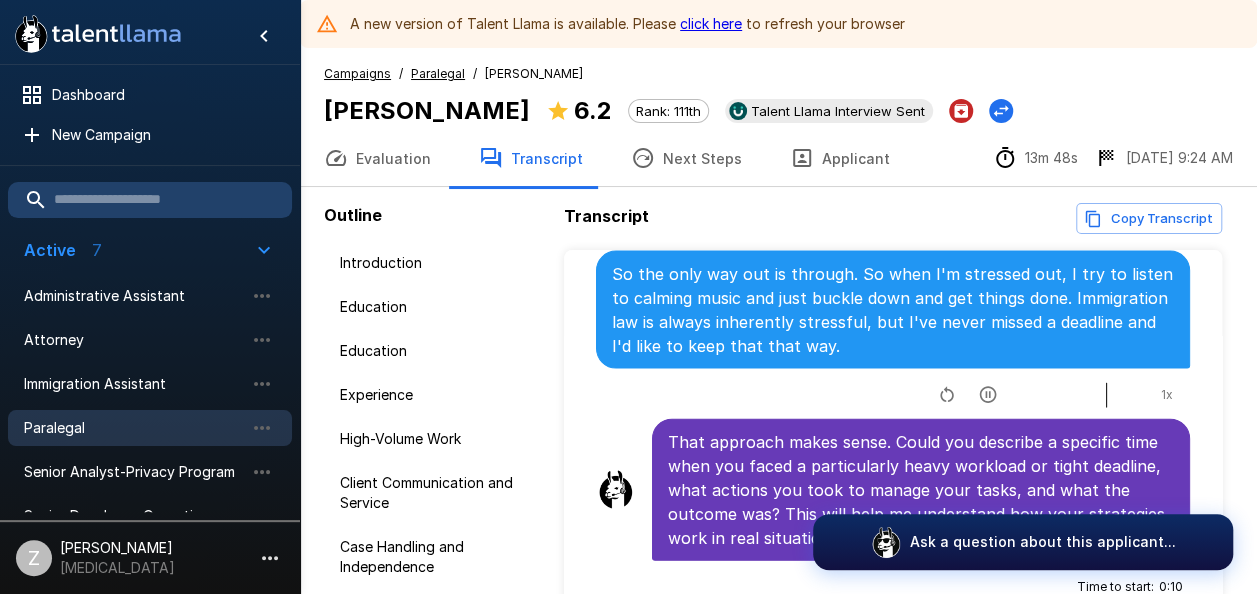 copy on "[PERSON_NAME]" 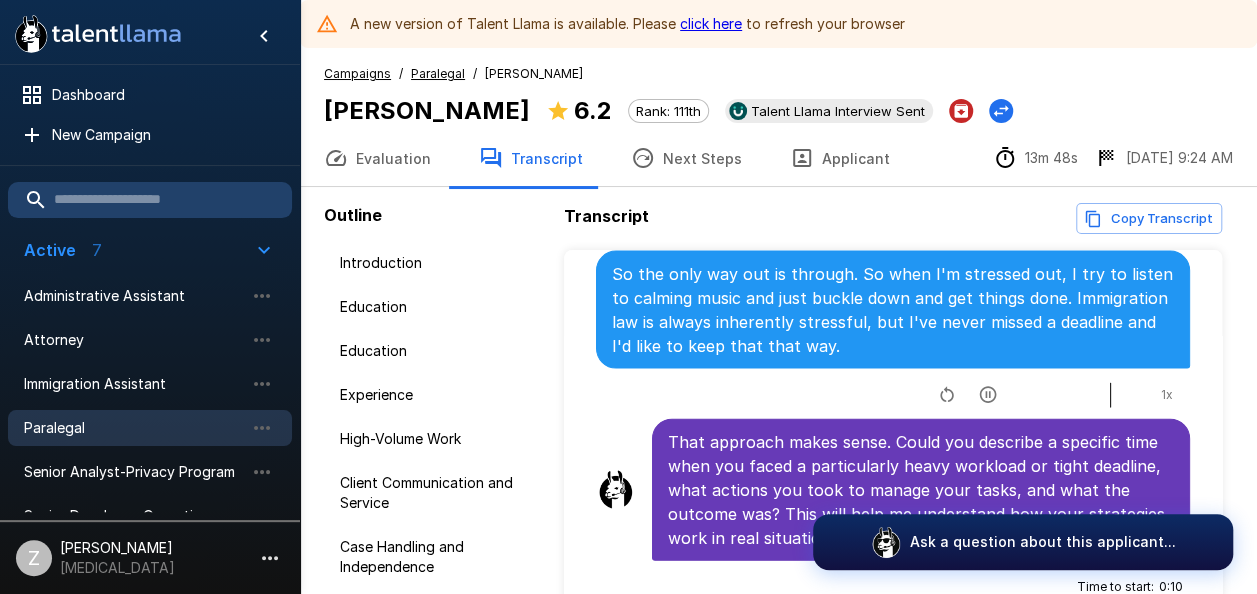 click on "[PERSON_NAME]" at bounding box center [427, 110] 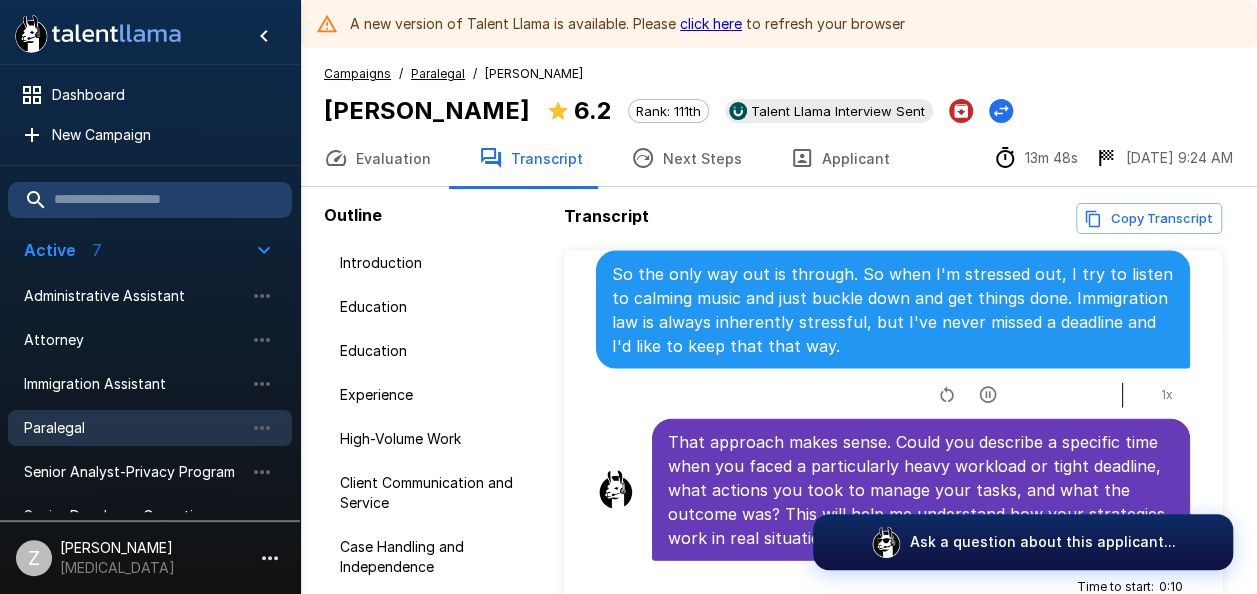 drag, startPoint x: 440, startPoint y: 108, endPoint x: 531, endPoint y: 90, distance: 92.76314 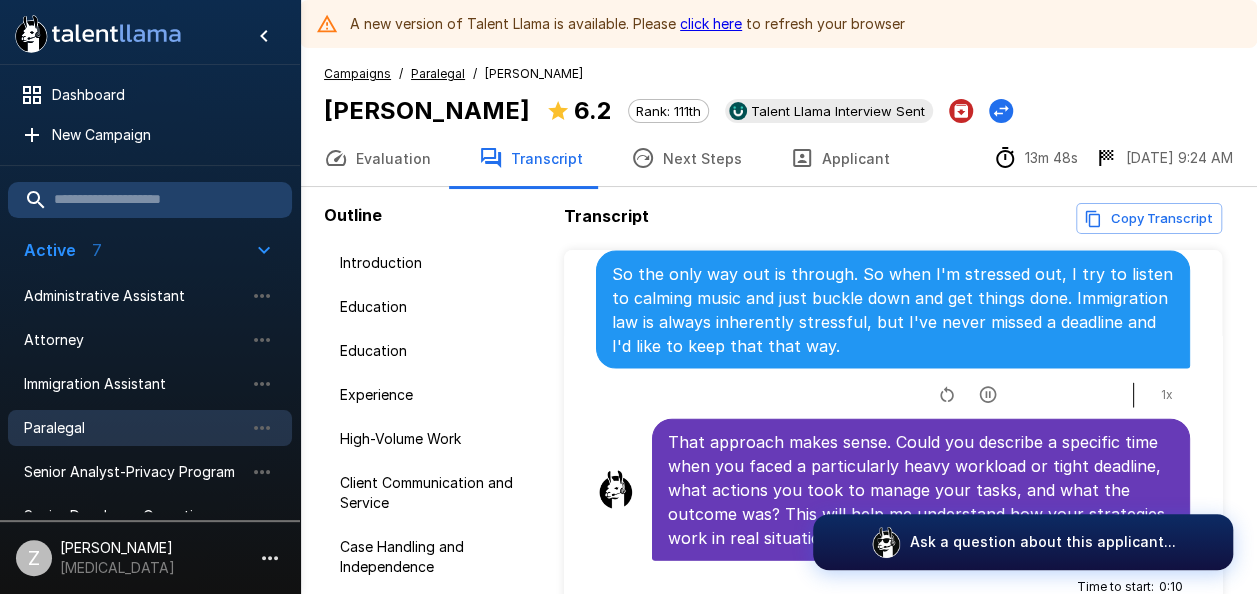 drag, startPoint x: 516, startPoint y: 108, endPoint x: 326, endPoint y: 124, distance: 190.6725 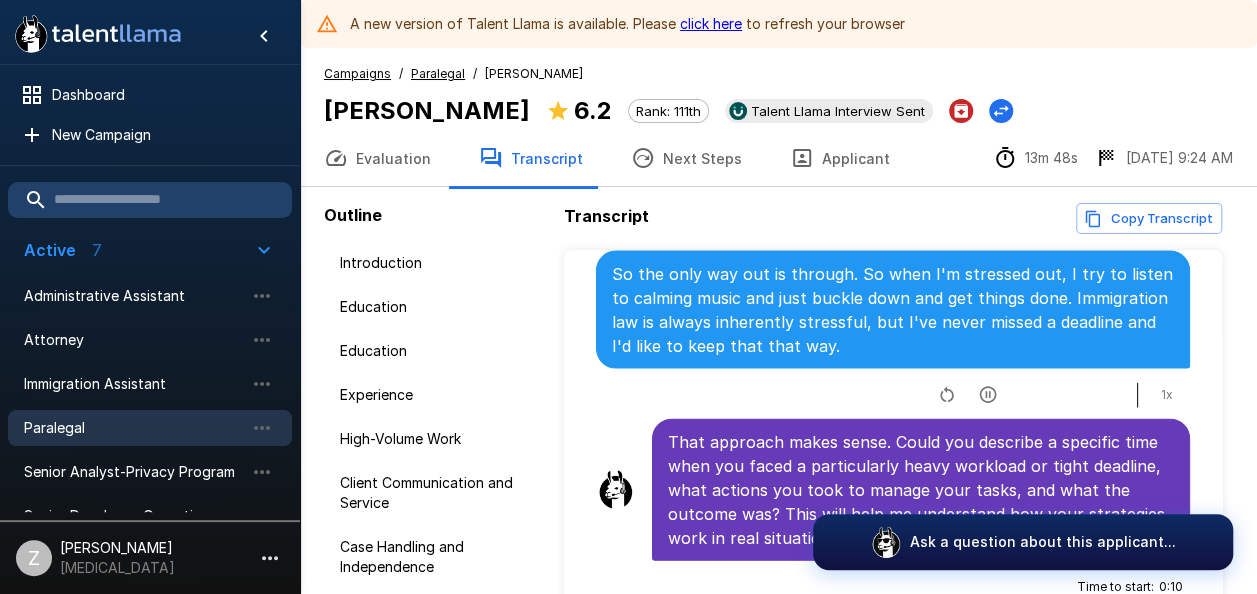 copy on "[PERSON_NAME]" 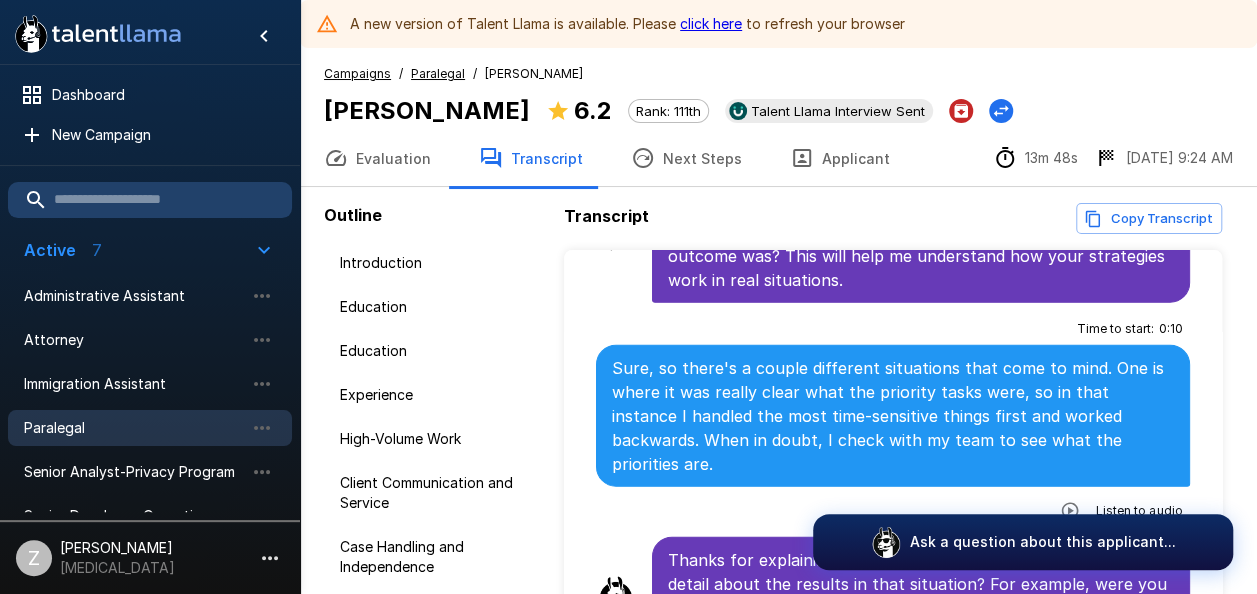 scroll, scrollTop: 2500, scrollLeft: 0, axis: vertical 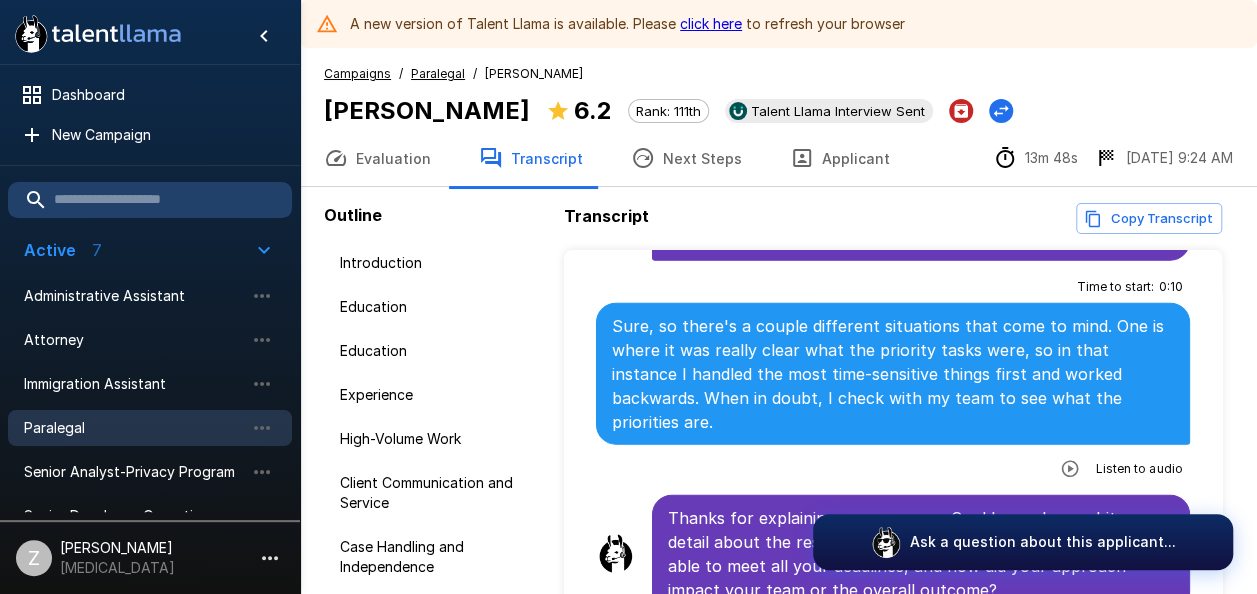 click 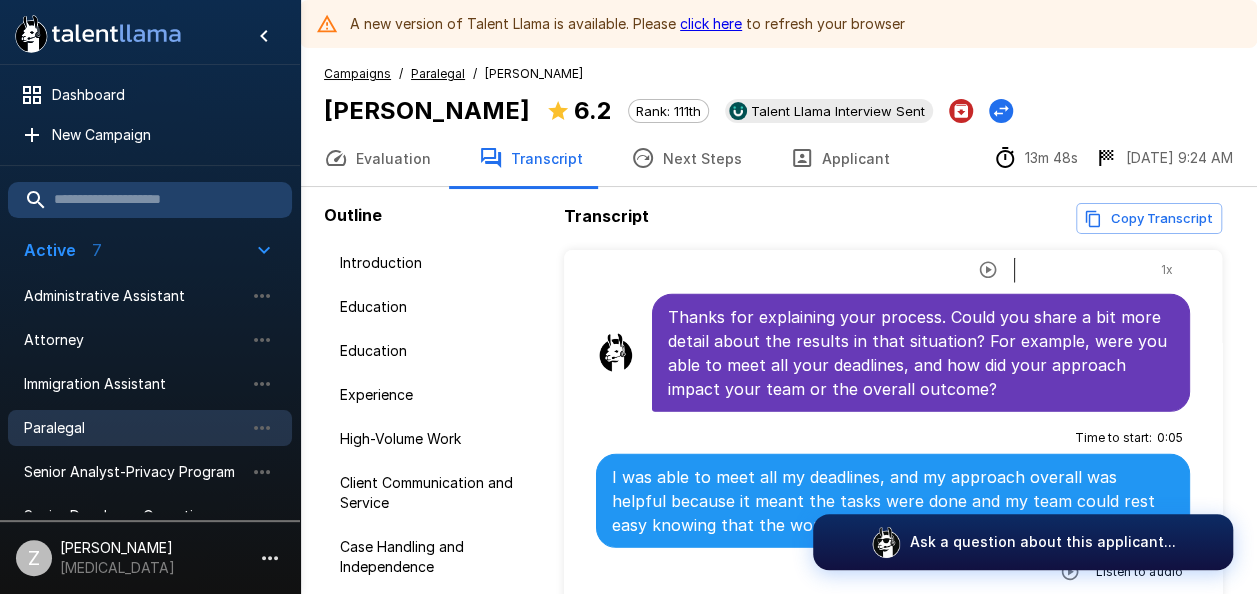 scroll, scrollTop: 2800, scrollLeft: 0, axis: vertical 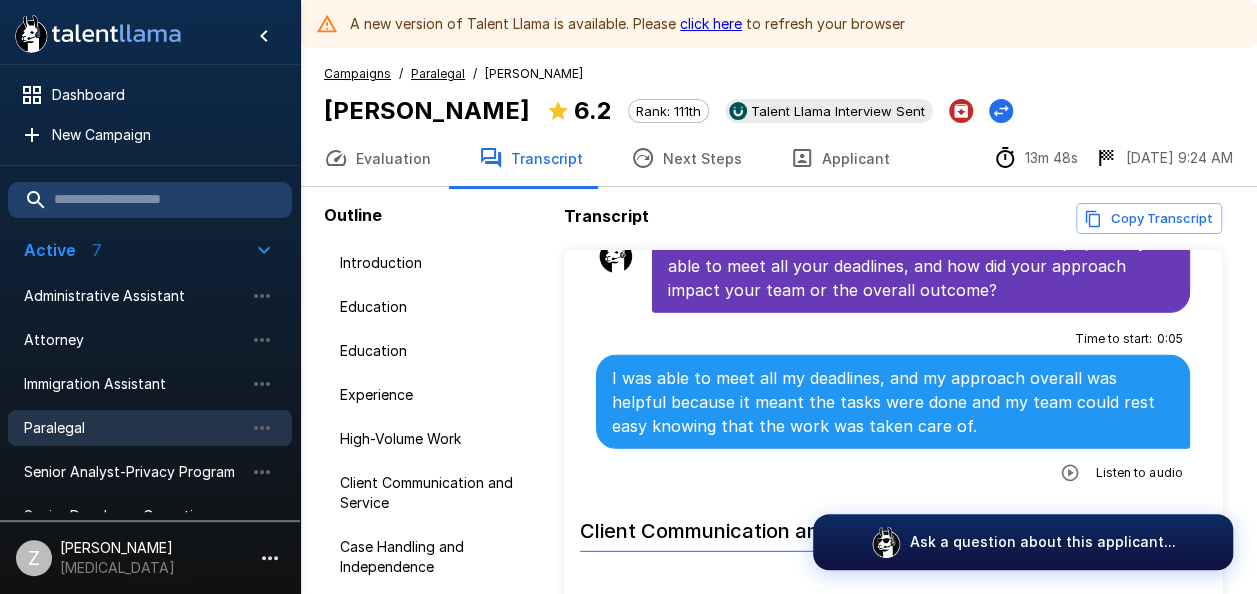click 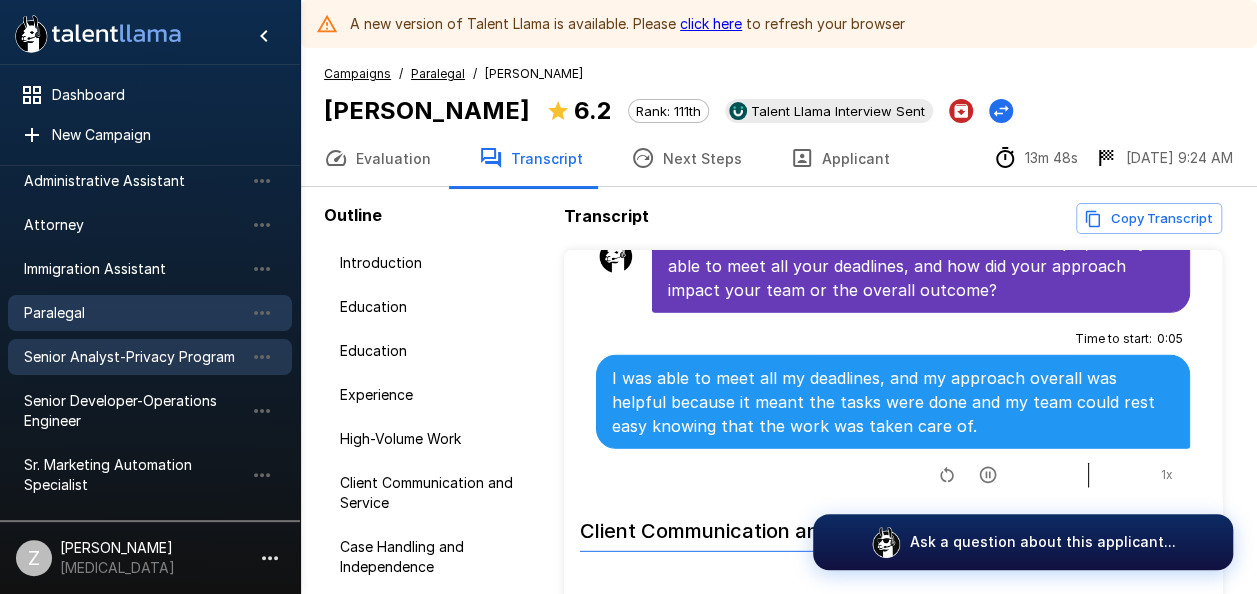 scroll, scrollTop: 116, scrollLeft: 0, axis: vertical 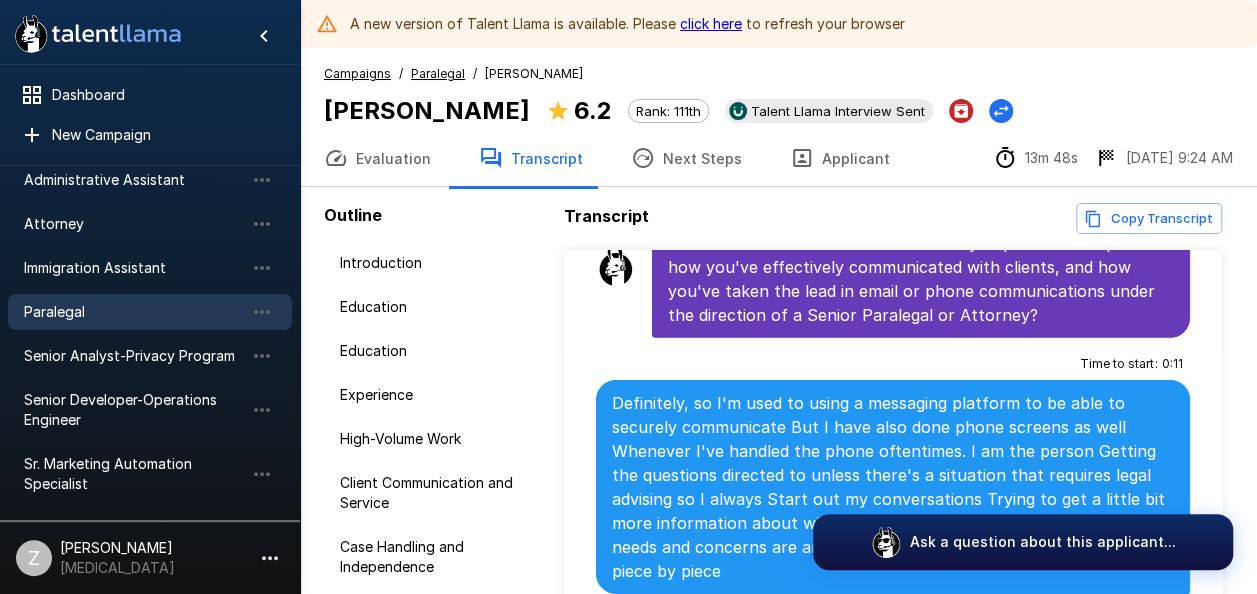 click on "Paralegal" at bounding box center [134, 312] 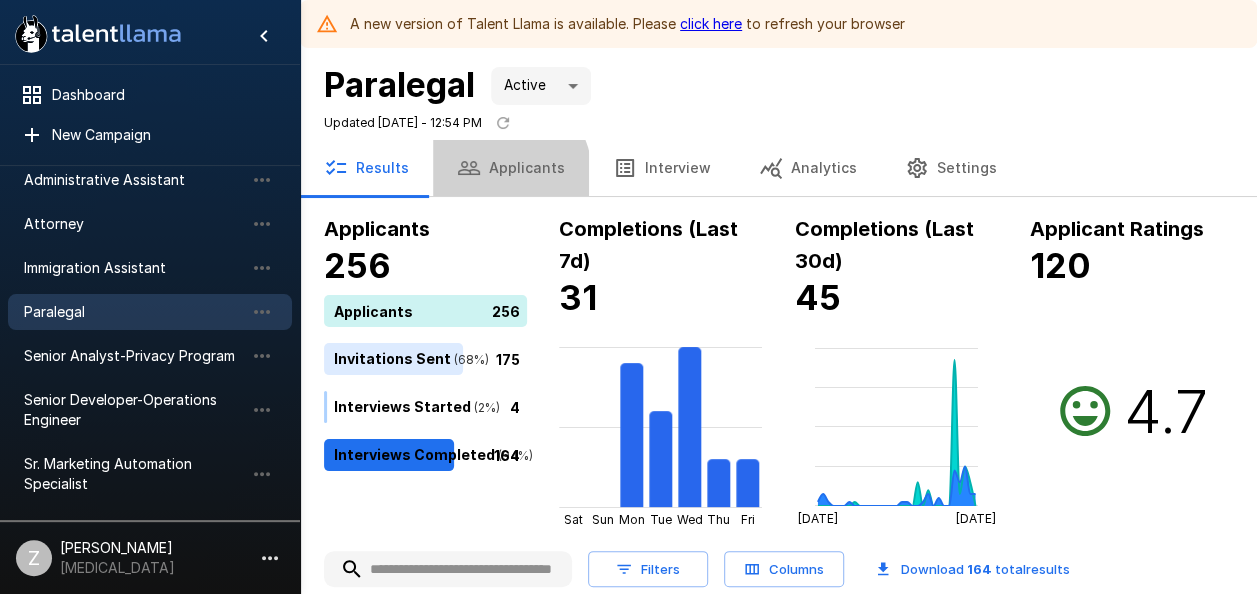 click on "Applicants" at bounding box center [511, 168] 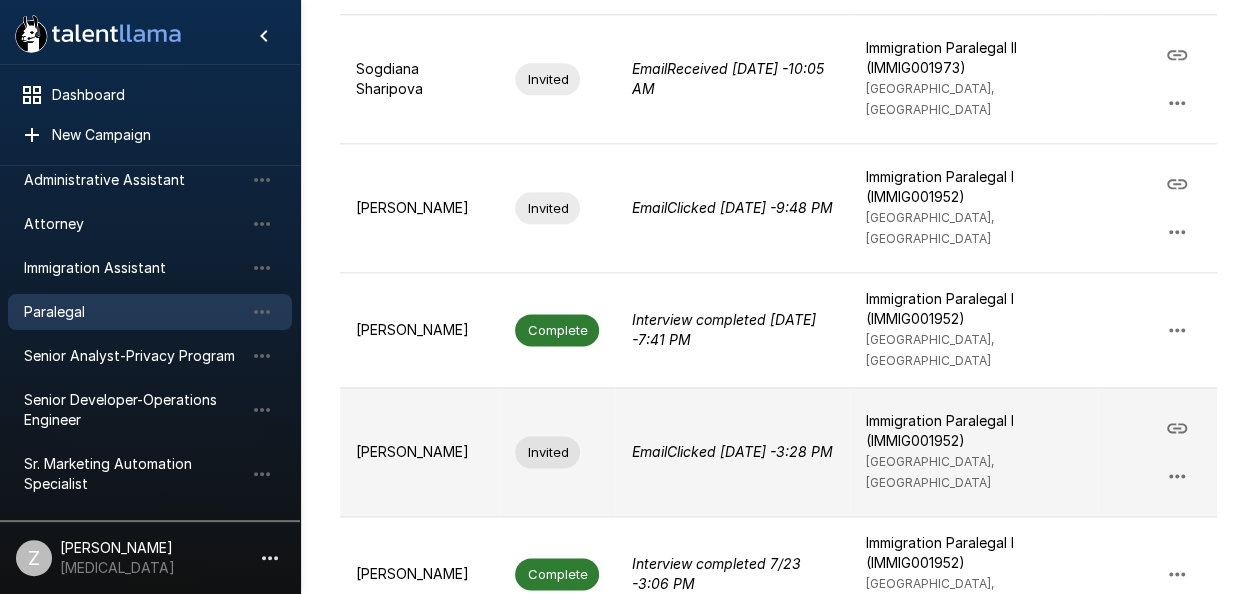 scroll, scrollTop: 1118, scrollLeft: 0, axis: vertical 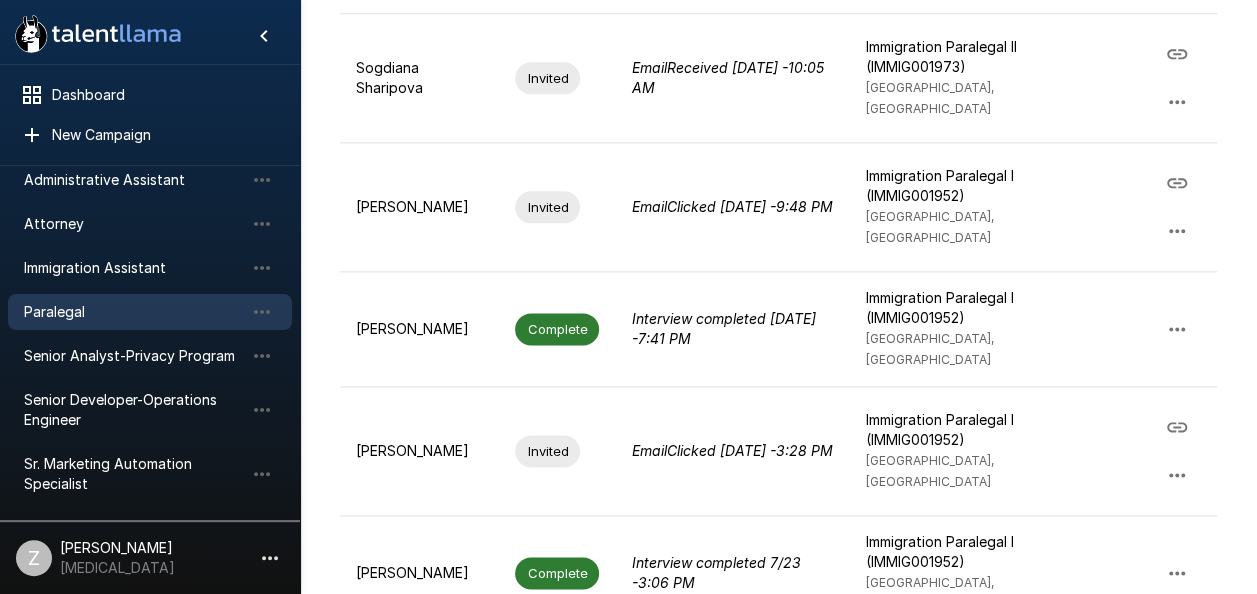 click 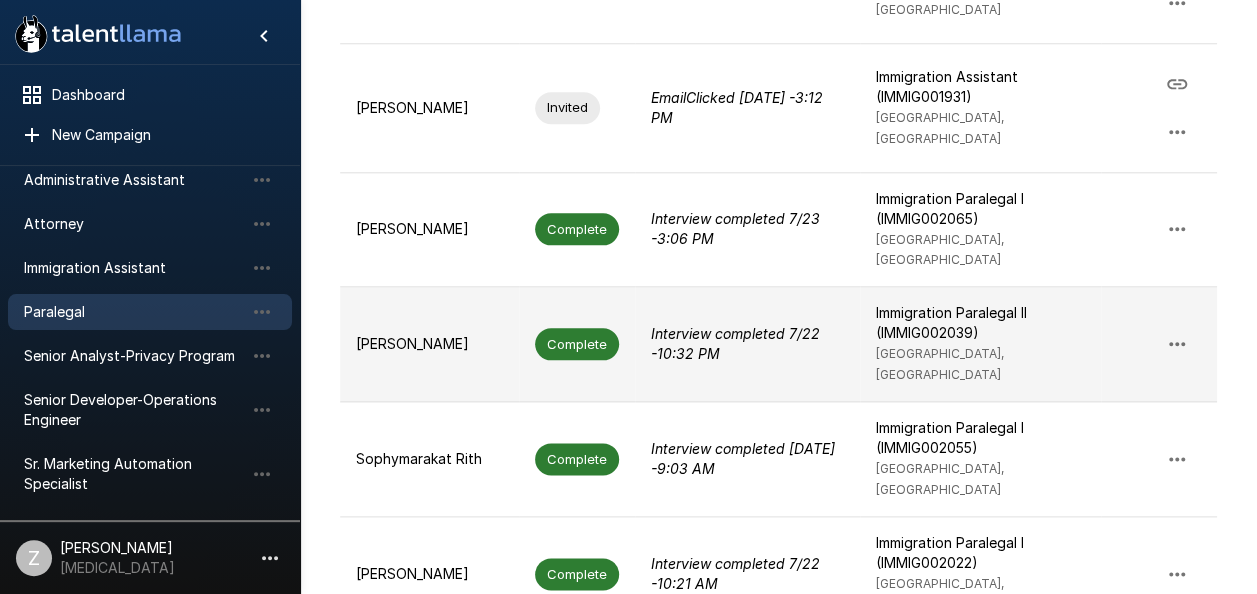 scroll, scrollTop: 918, scrollLeft: 0, axis: vertical 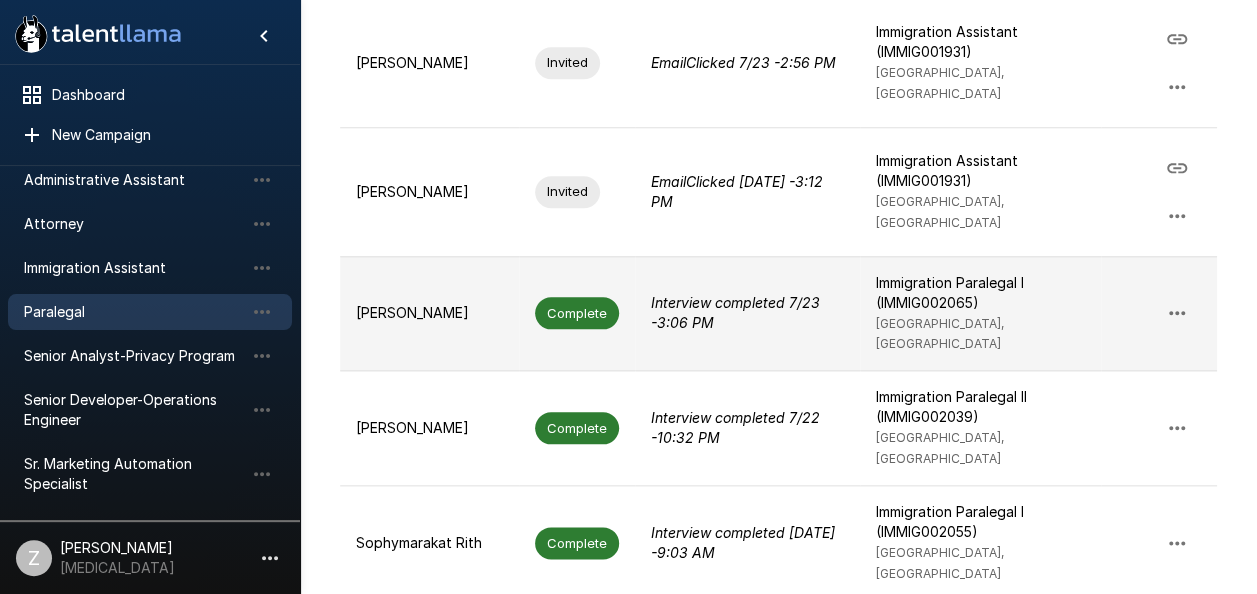 click on "[PERSON_NAME]" at bounding box center [429, 313] 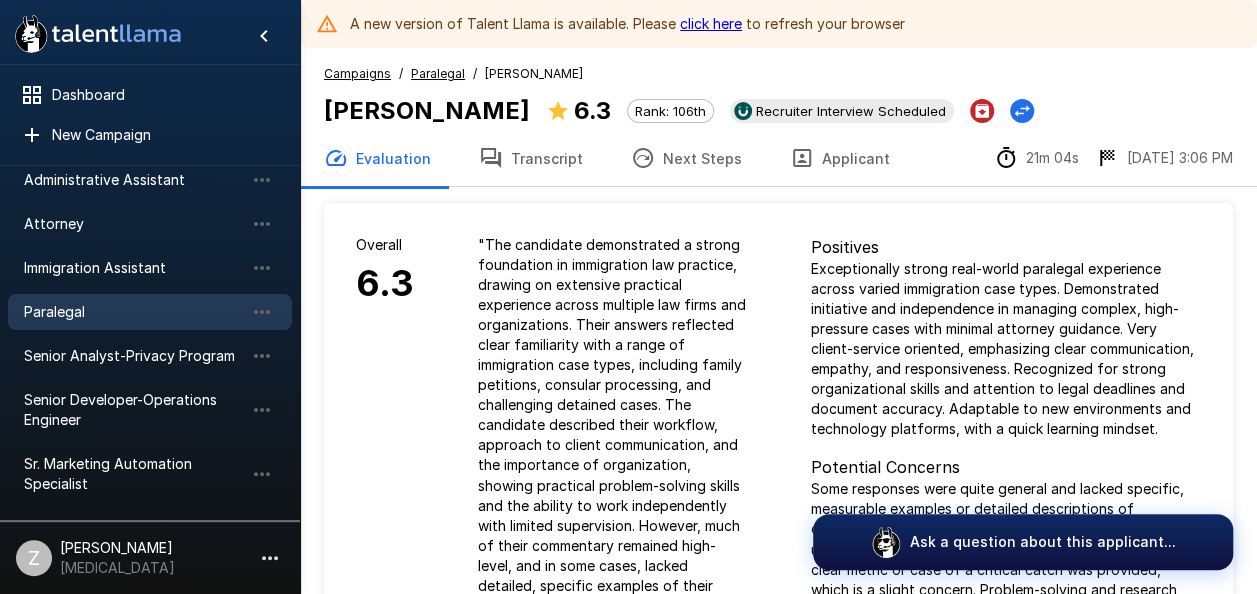 click on "Transcript" at bounding box center (531, 158) 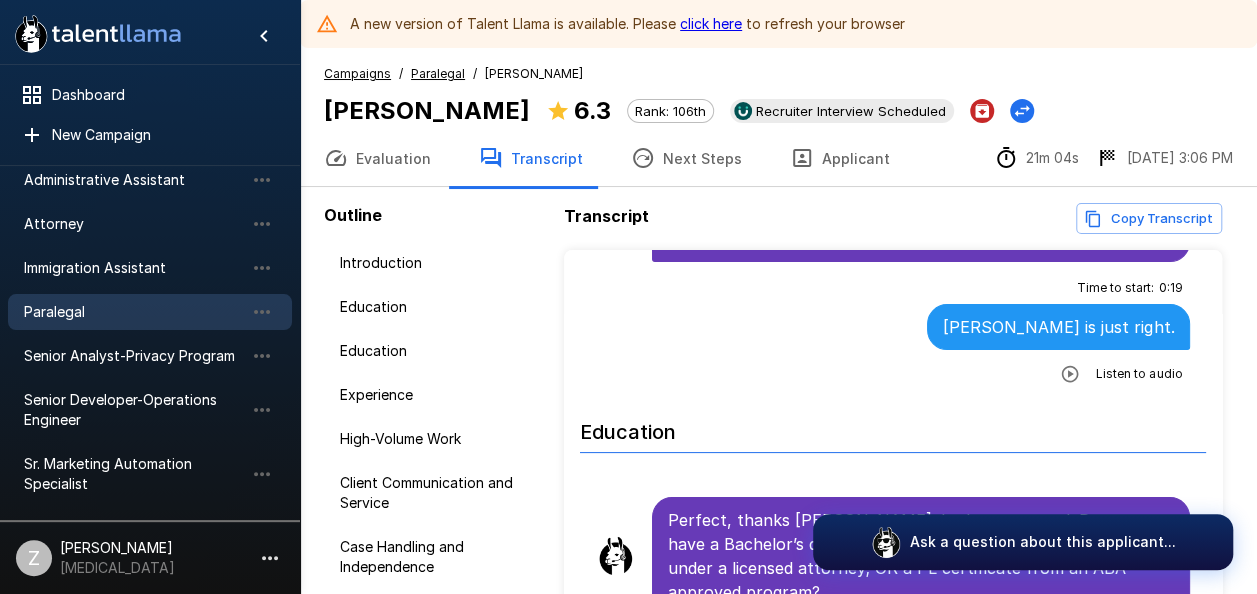 scroll, scrollTop: 200, scrollLeft: 0, axis: vertical 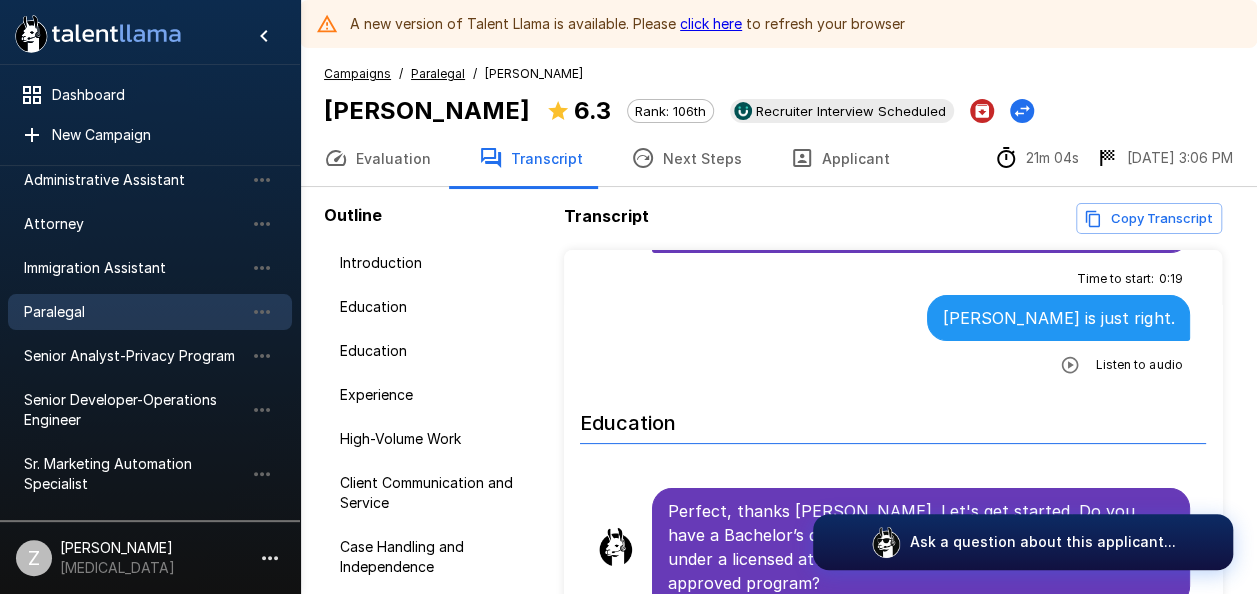 click 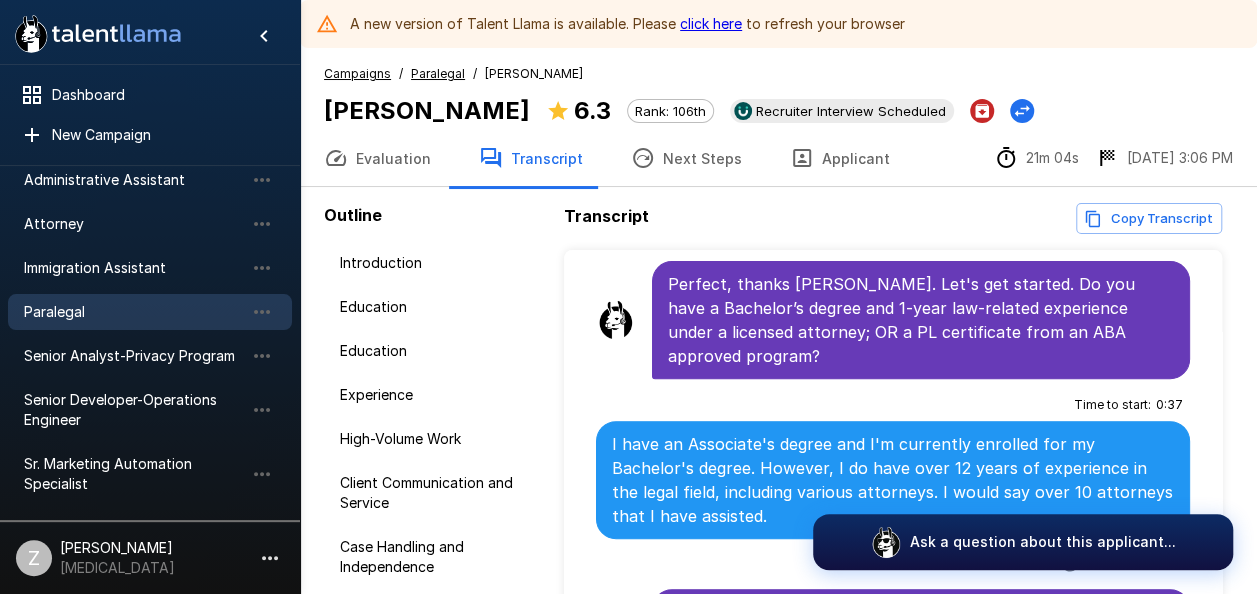 scroll, scrollTop: 600, scrollLeft: 0, axis: vertical 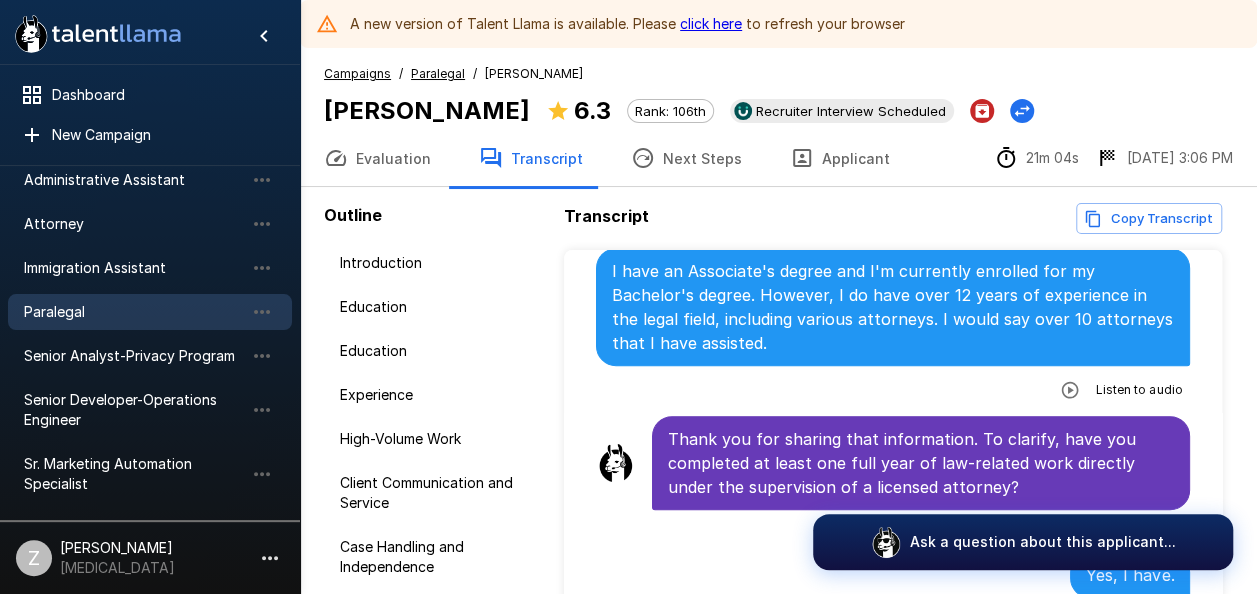 click 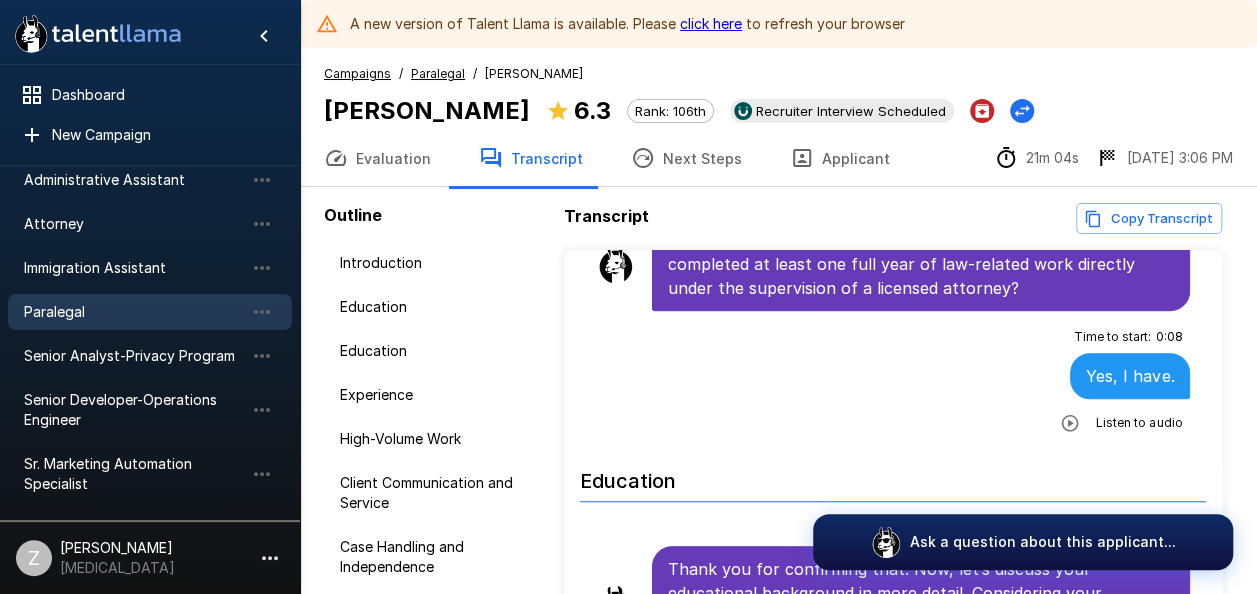 scroll, scrollTop: 800, scrollLeft: 0, axis: vertical 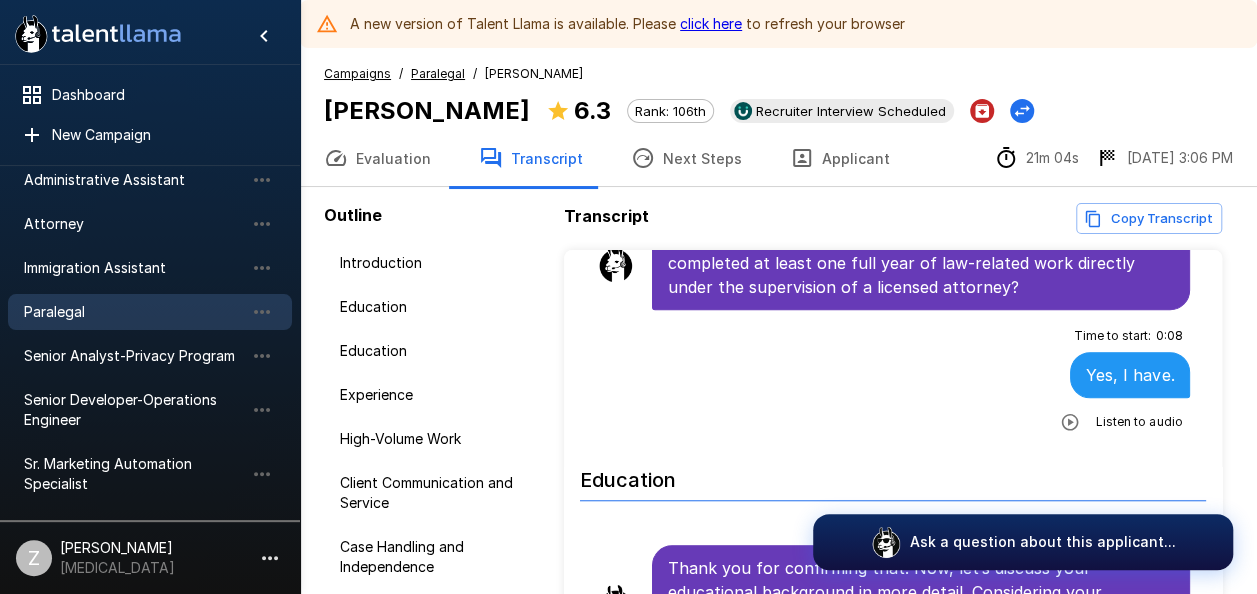 click 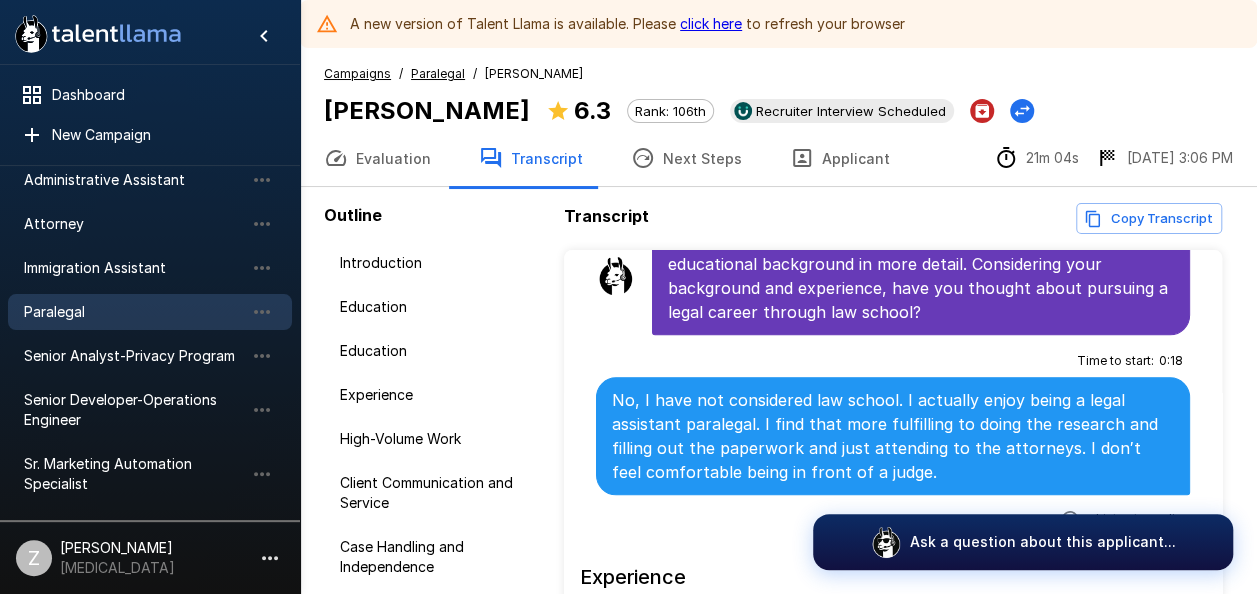 scroll, scrollTop: 1200, scrollLeft: 0, axis: vertical 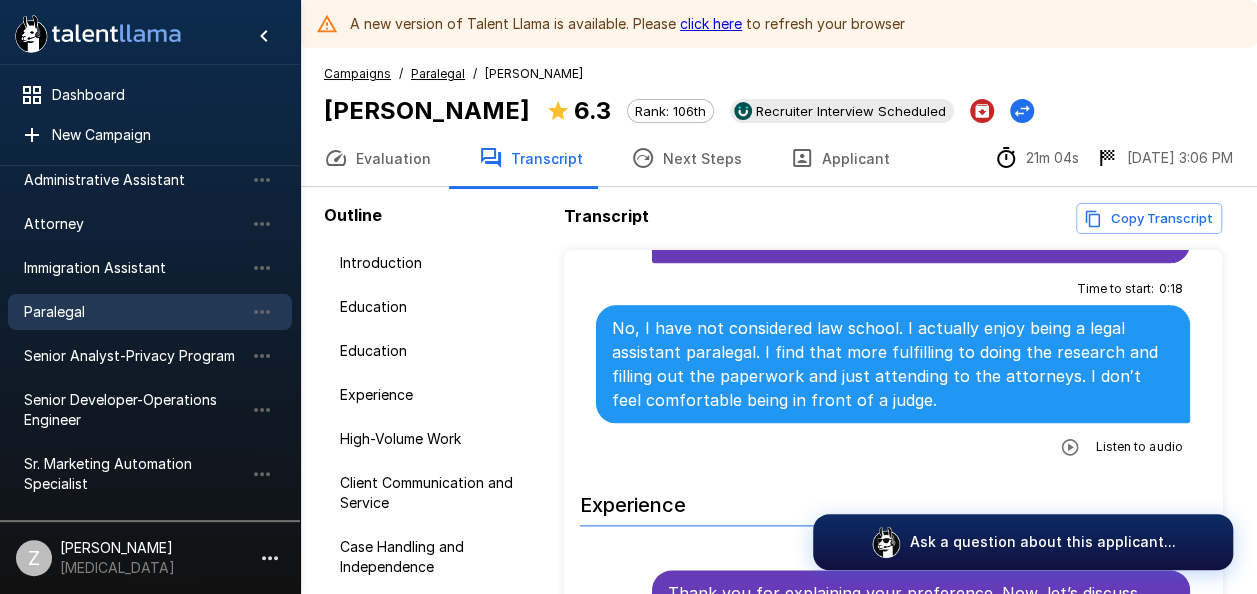 click 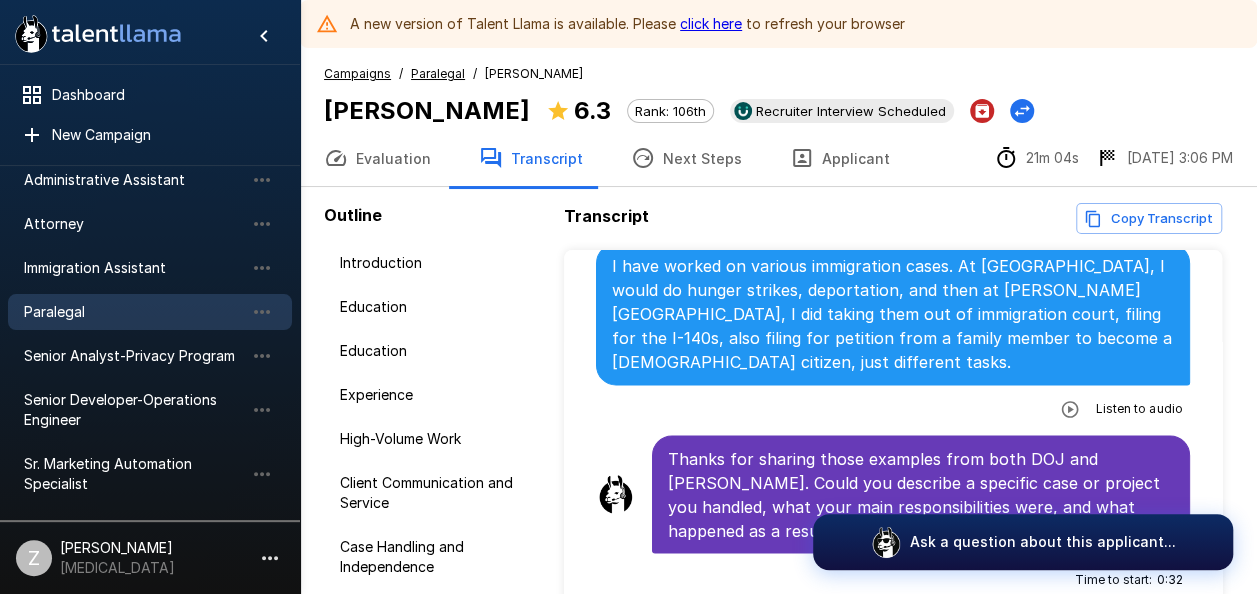 scroll, scrollTop: 1700, scrollLeft: 0, axis: vertical 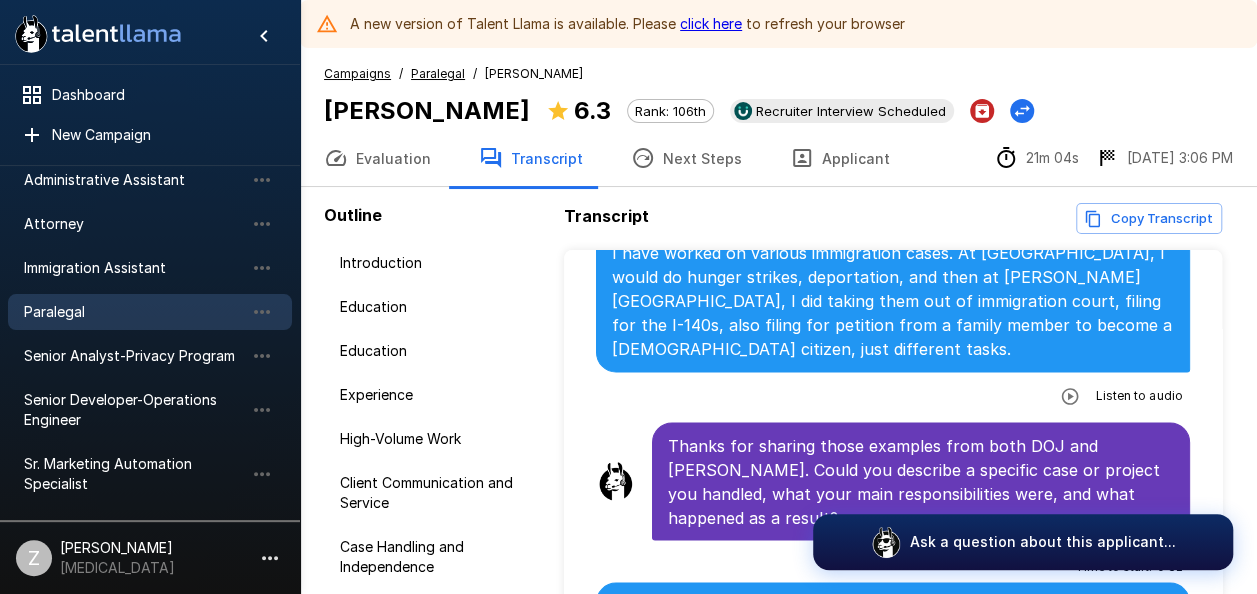 click 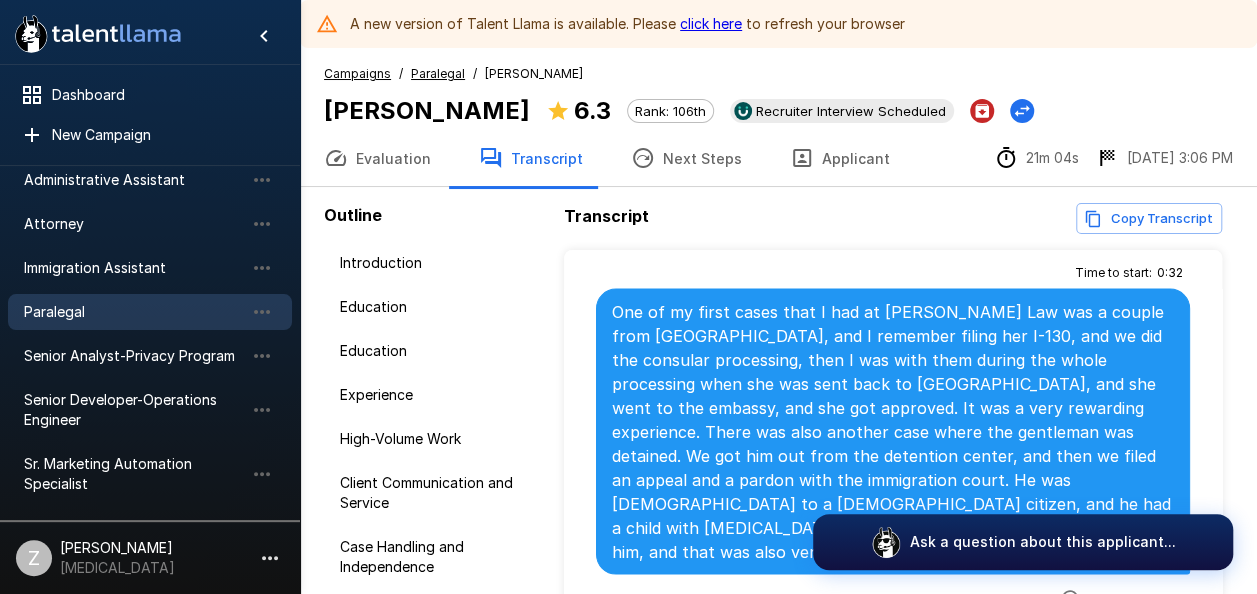 scroll, scrollTop: 2100, scrollLeft: 0, axis: vertical 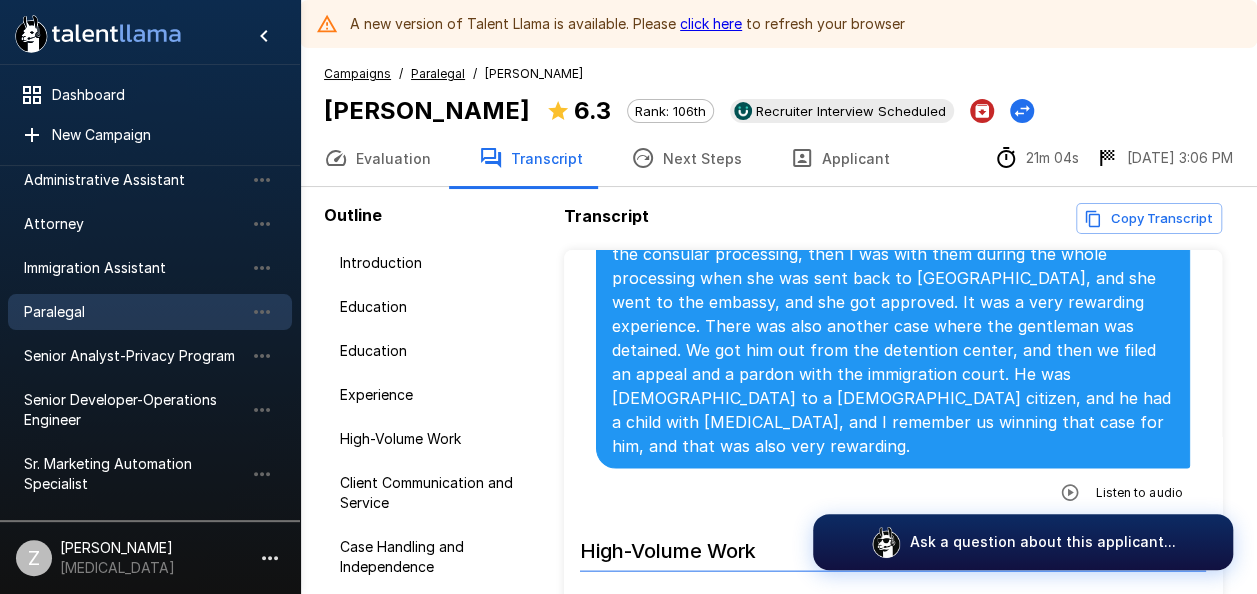 click 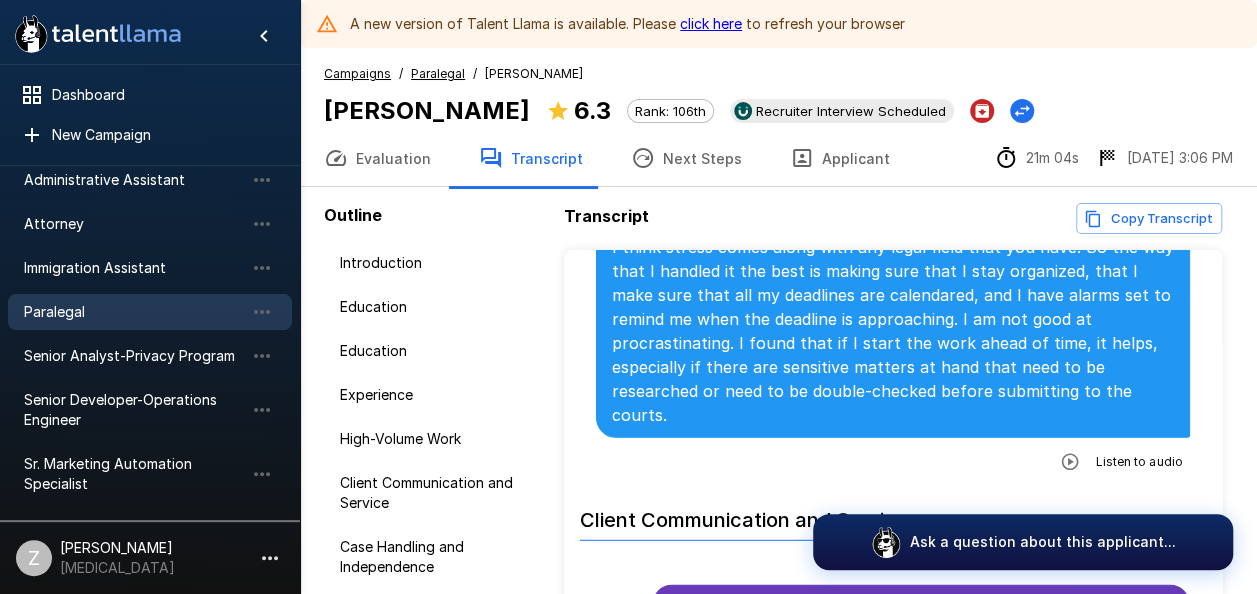 scroll, scrollTop: 2700, scrollLeft: 0, axis: vertical 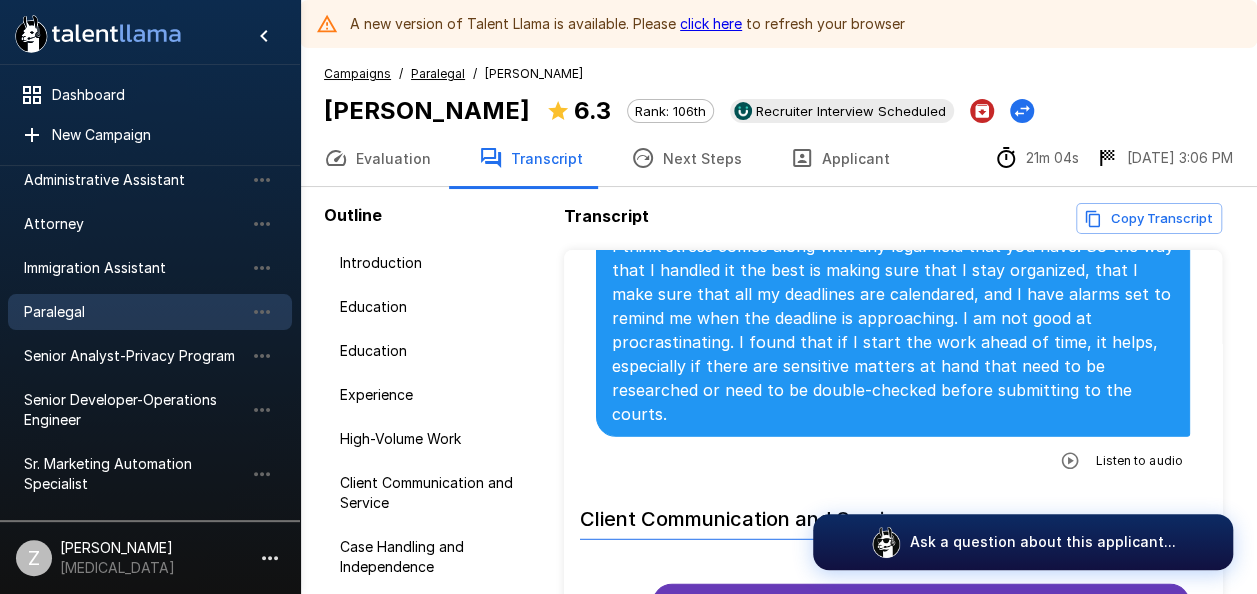 click 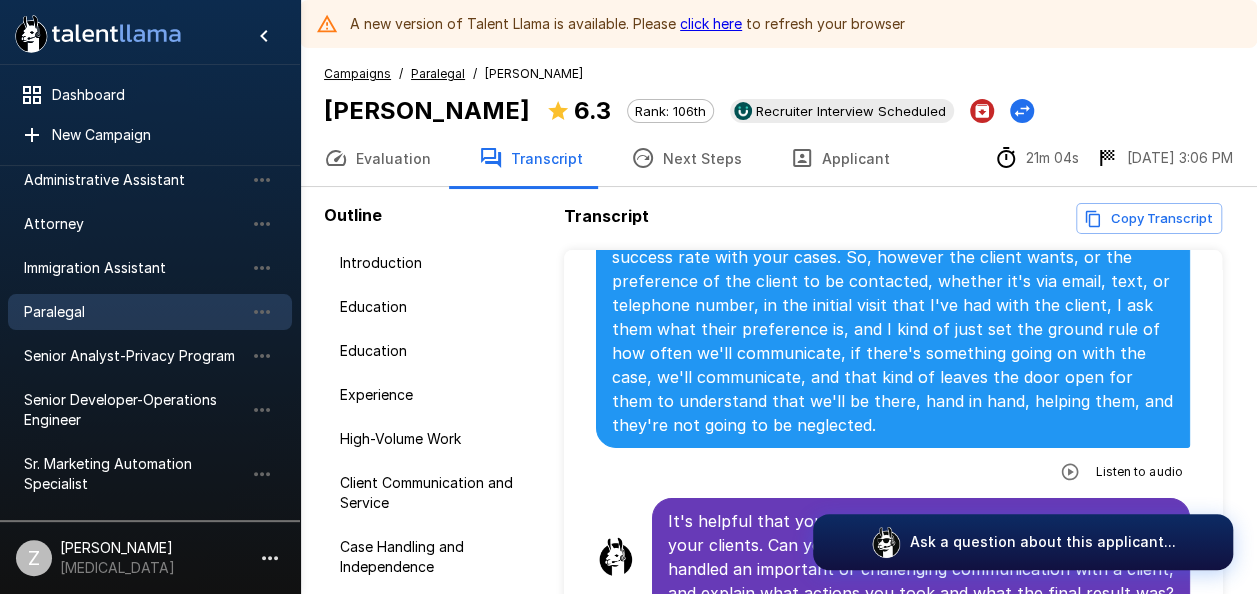 scroll, scrollTop: 3300, scrollLeft: 0, axis: vertical 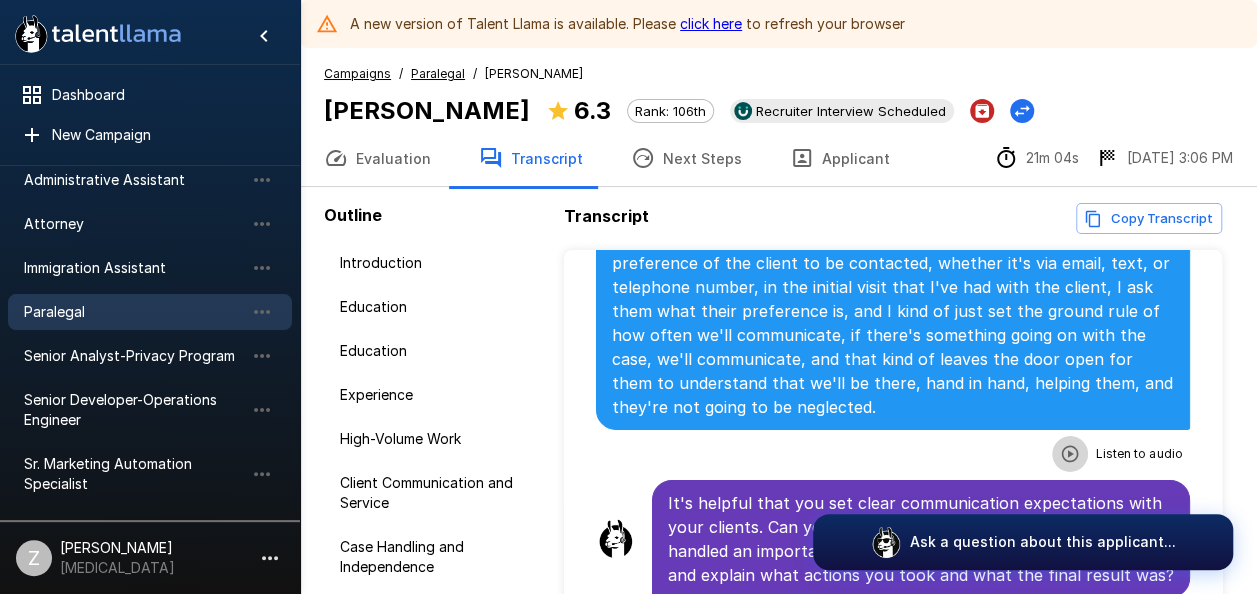 click 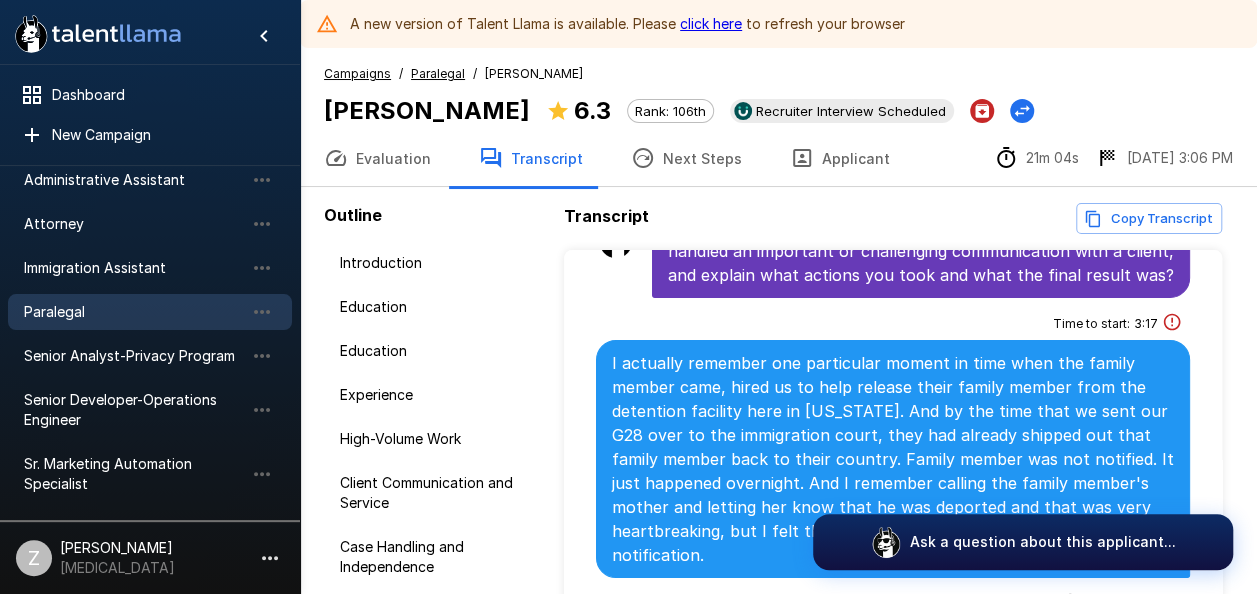 scroll, scrollTop: 3700, scrollLeft: 0, axis: vertical 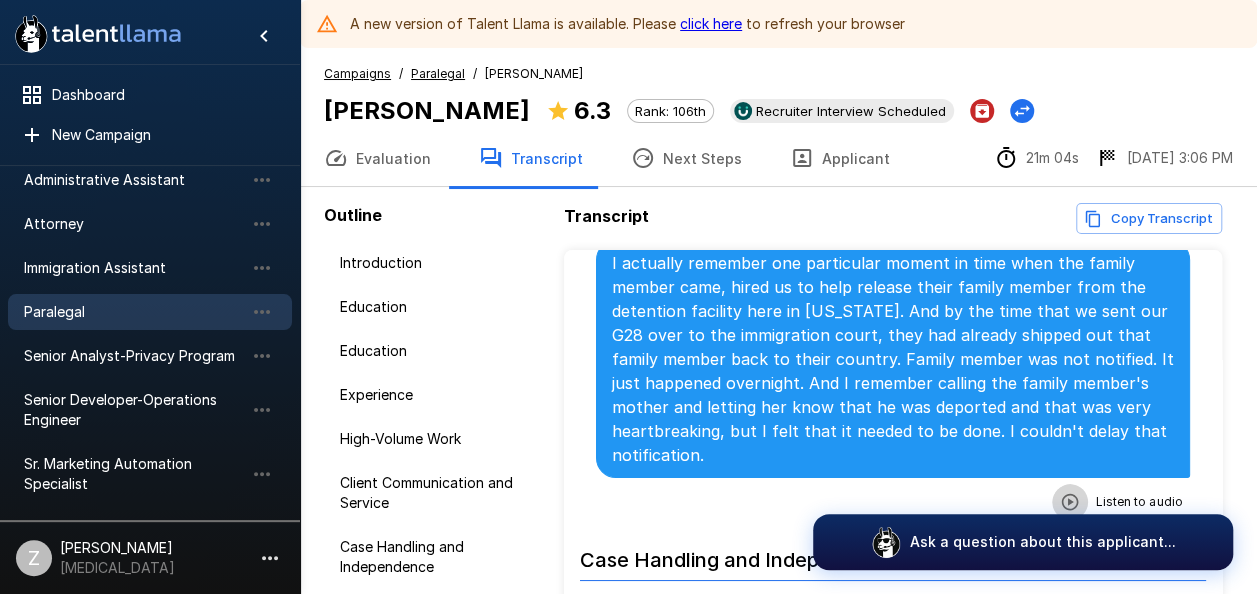 click 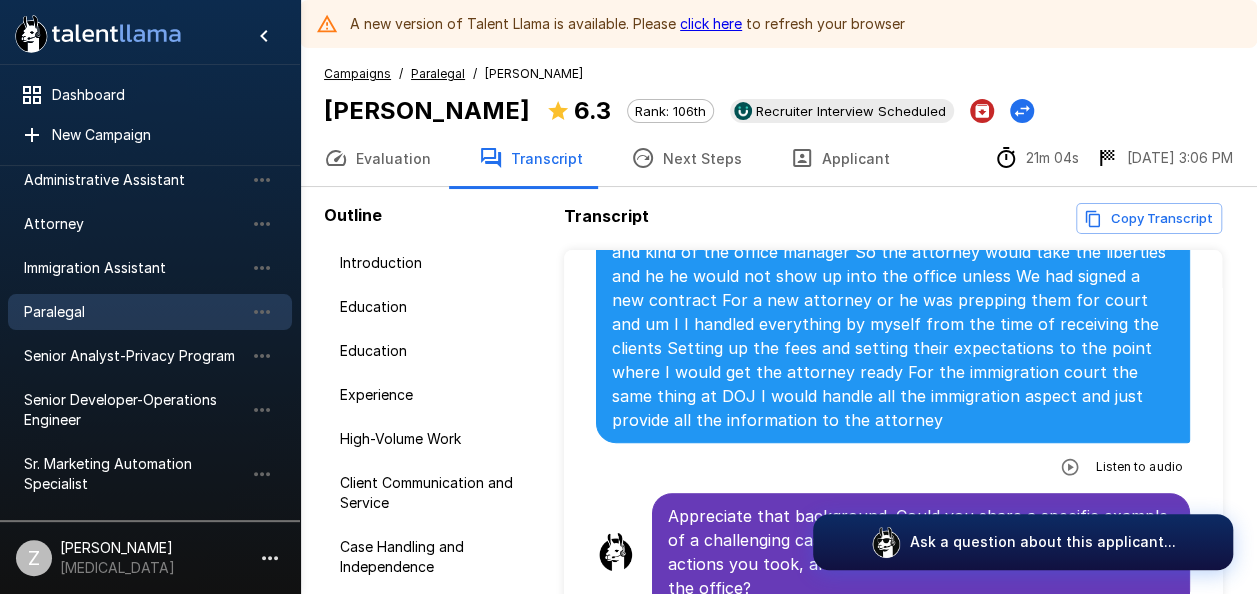scroll, scrollTop: 4400, scrollLeft: 0, axis: vertical 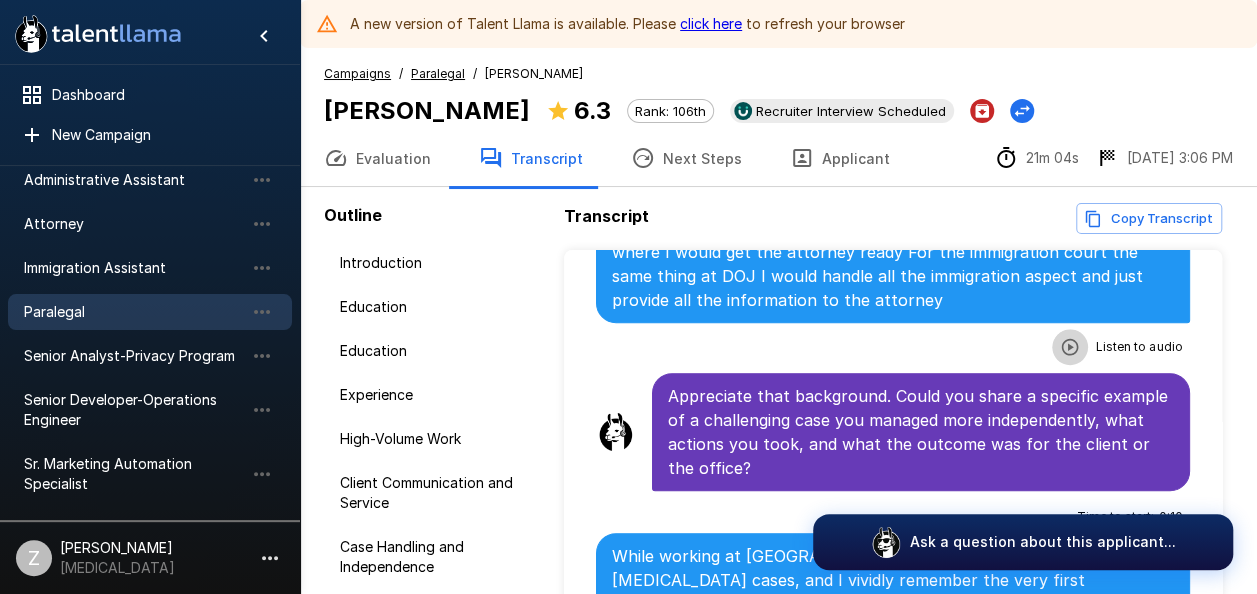 click 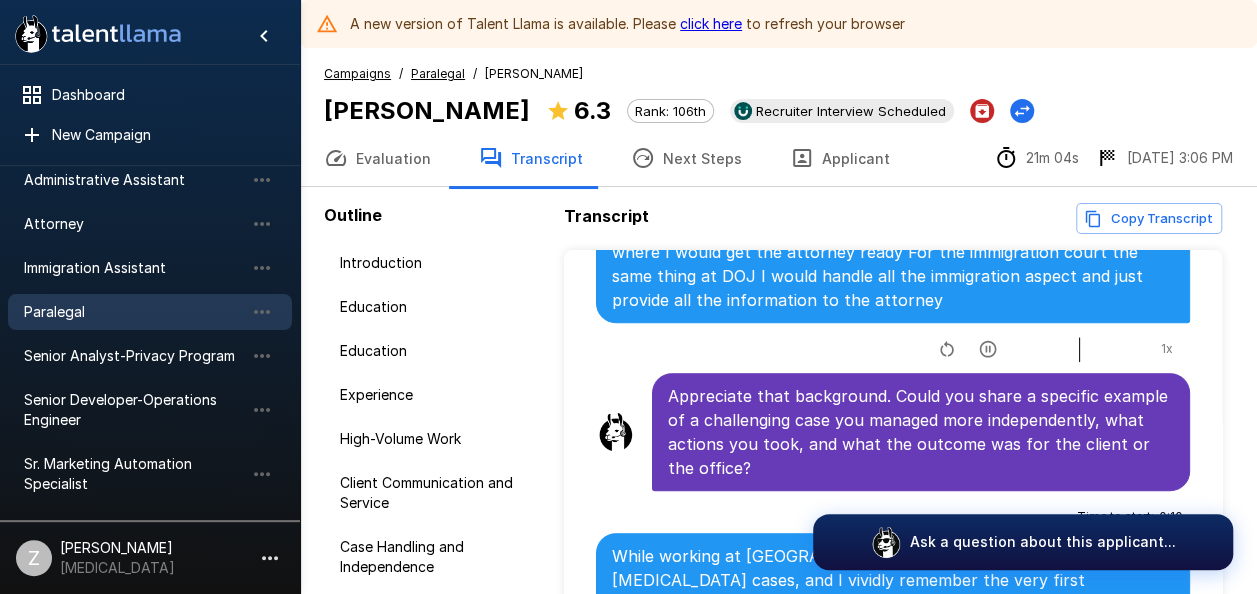 drag, startPoint x: 517, startPoint y: 109, endPoint x: 324, endPoint y: 113, distance: 193.04144 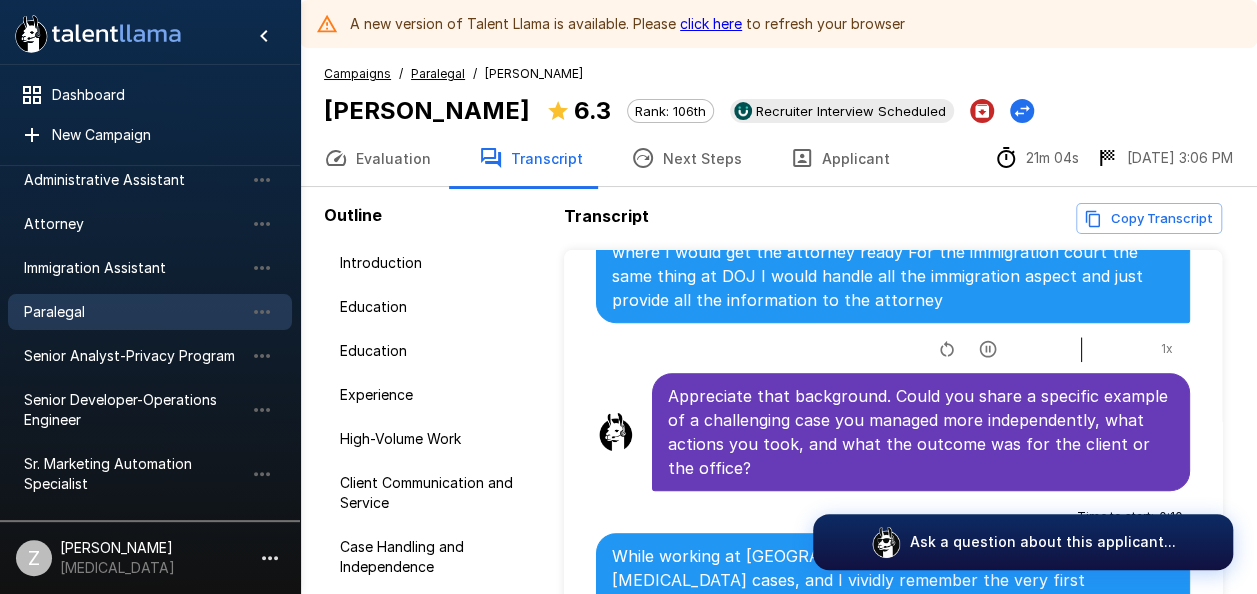 drag, startPoint x: 324, startPoint y: 113, endPoint x: 338, endPoint y: 110, distance: 14.3178215 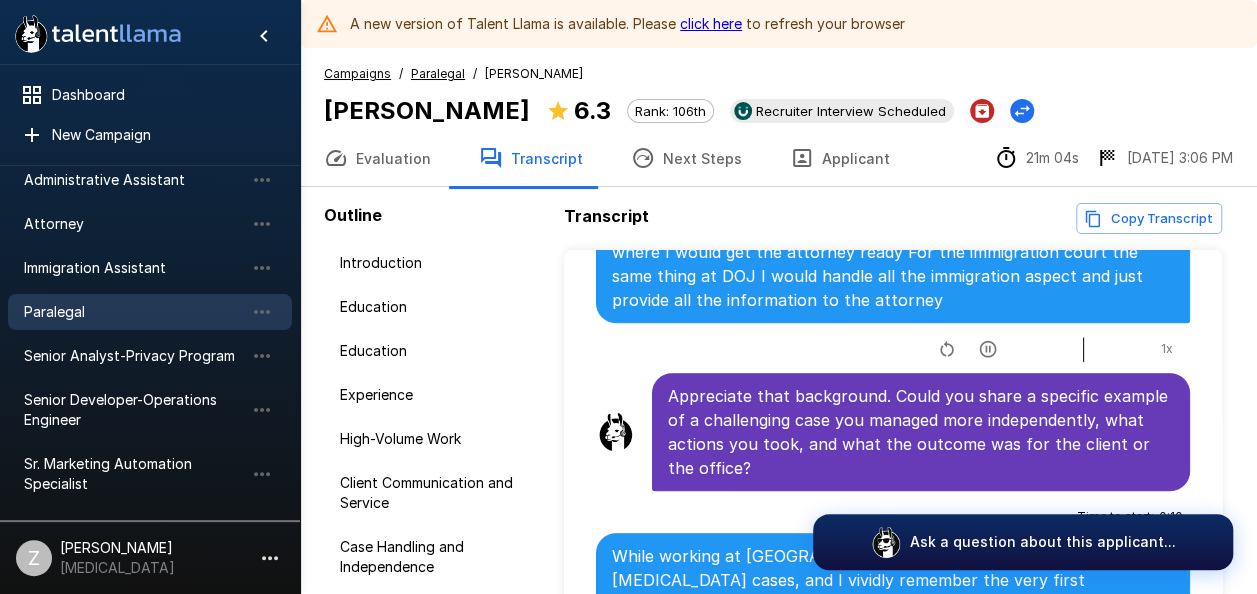 copy on "[PERSON_NAME]" 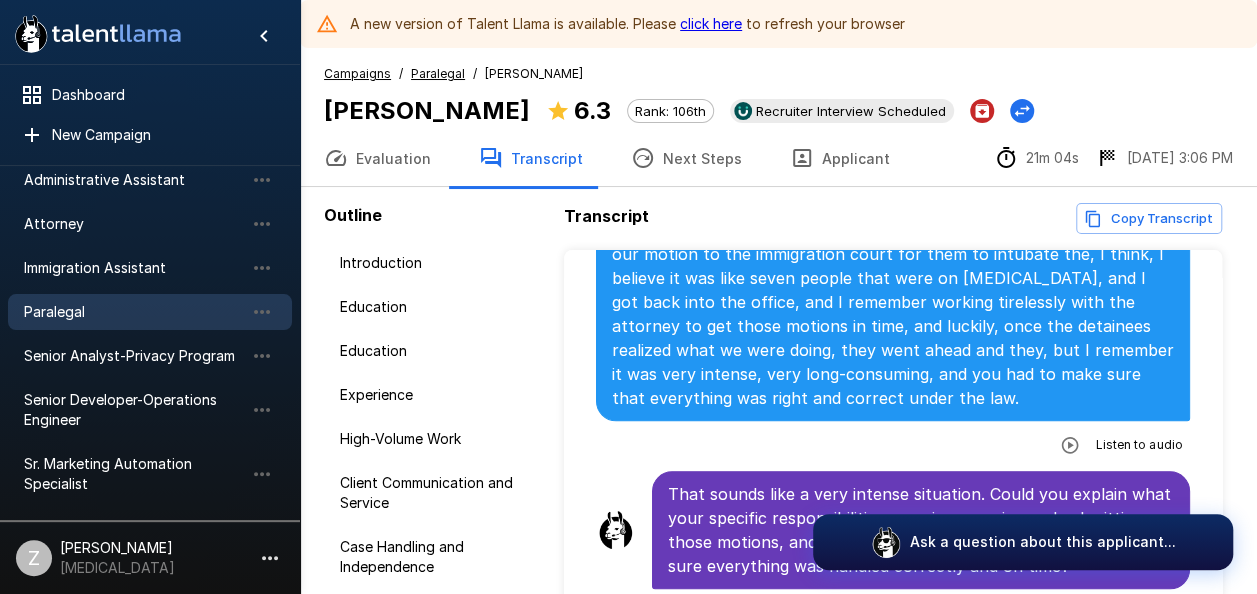 scroll, scrollTop: 4800, scrollLeft: 0, axis: vertical 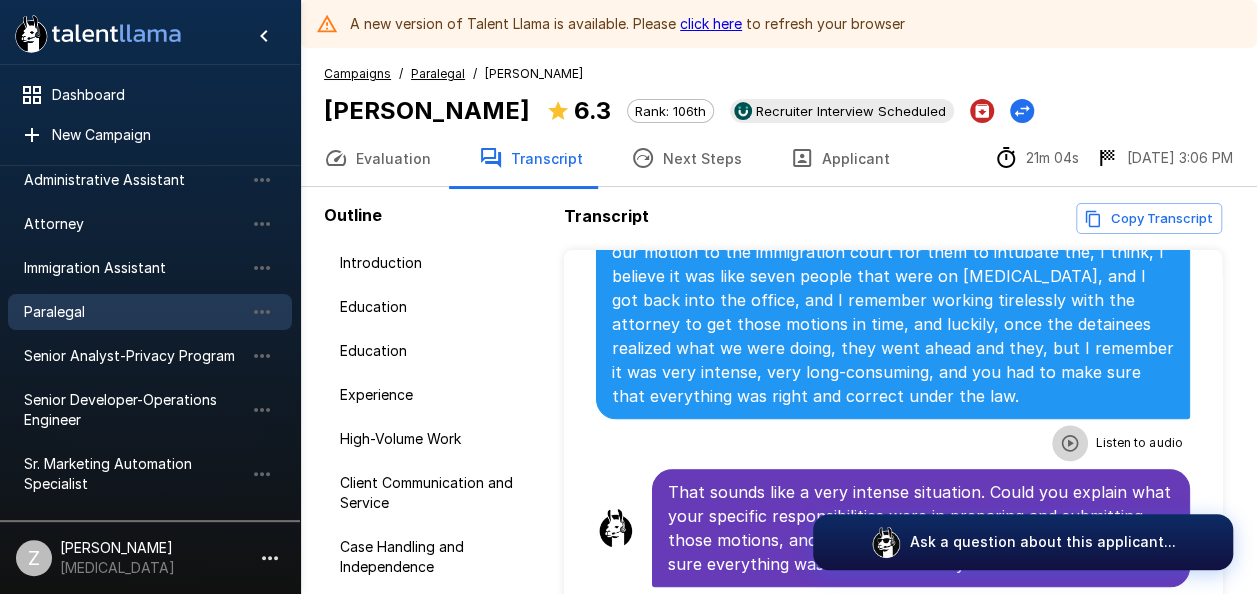 click 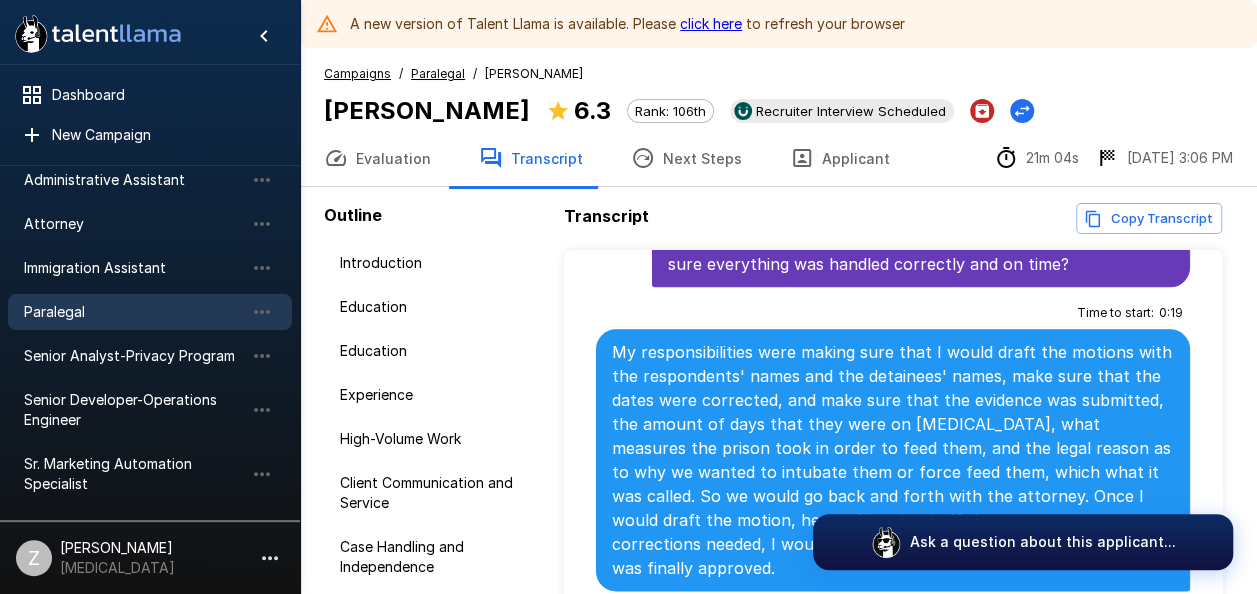 scroll, scrollTop: 5200, scrollLeft: 0, axis: vertical 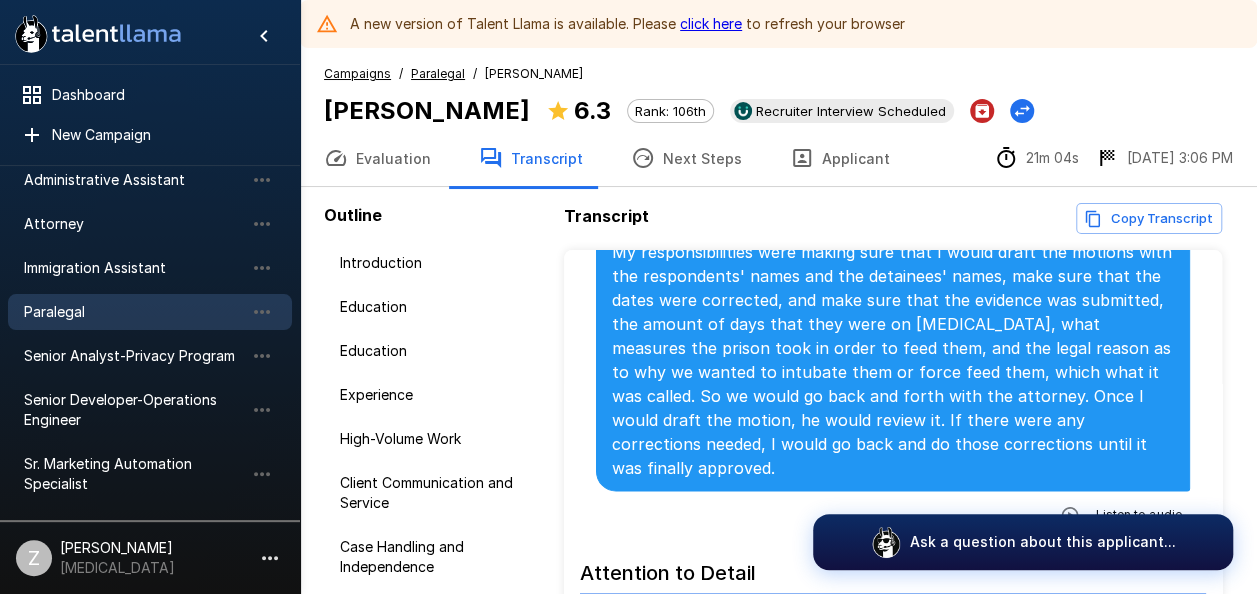 click 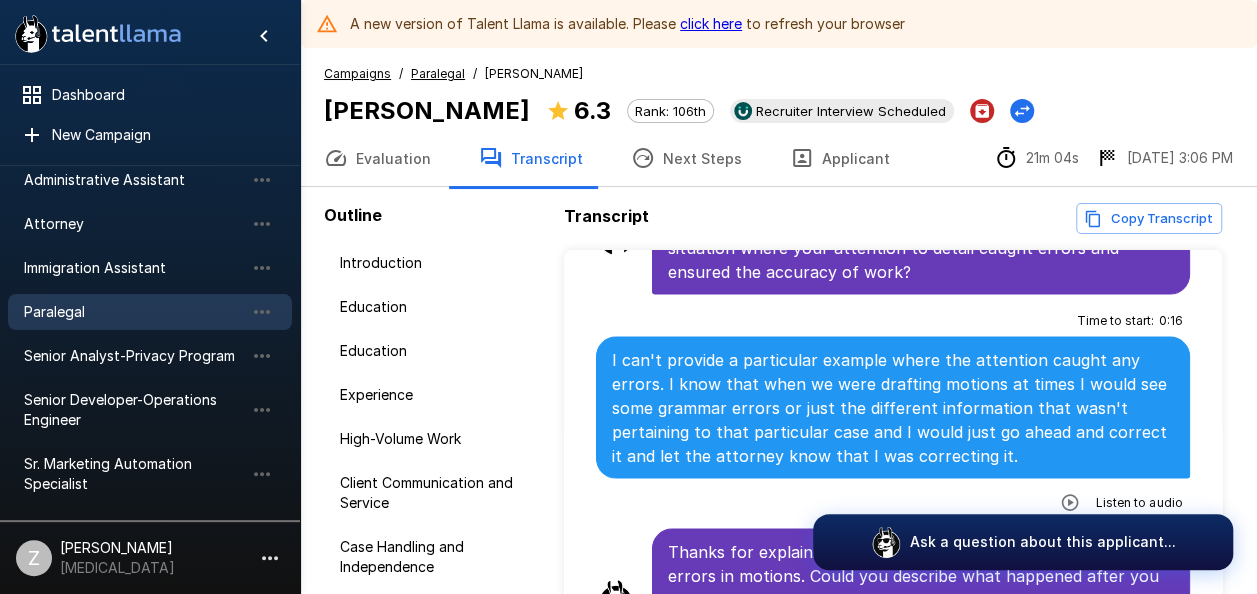 scroll, scrollTop: 5700, scrollLeft: 0, axis: vertical 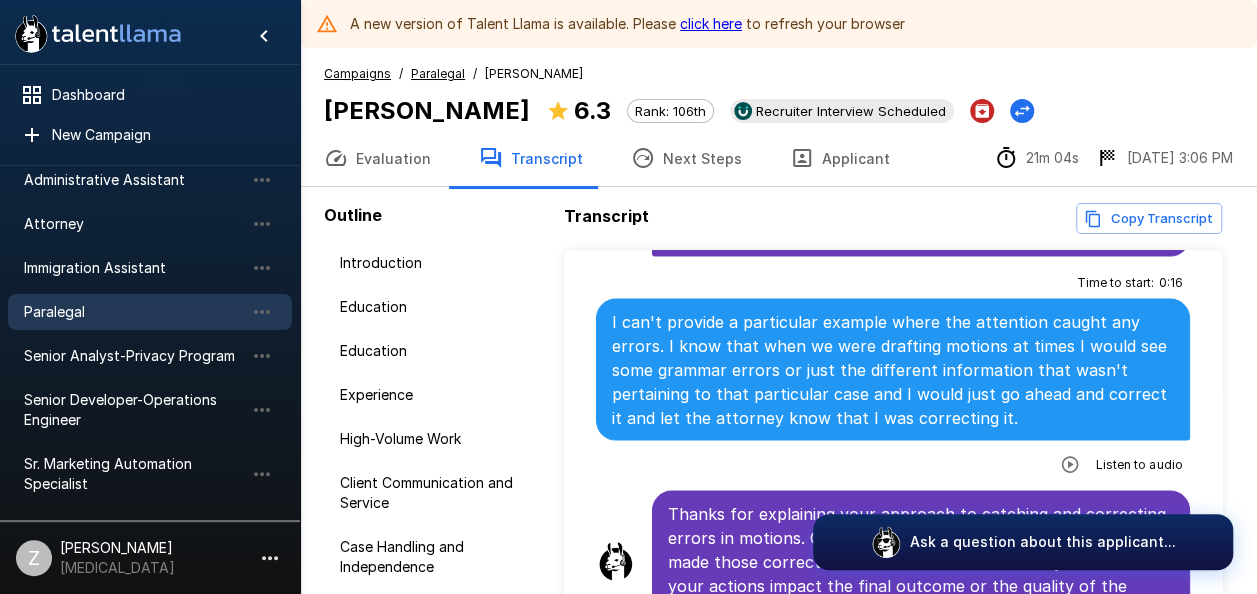 click 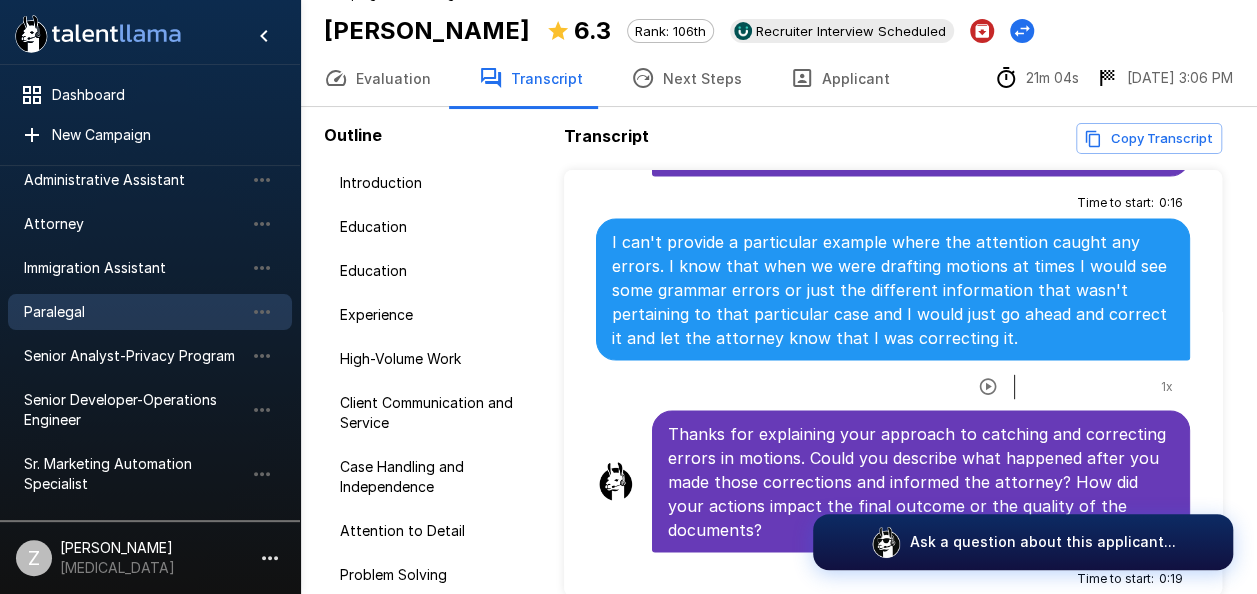 scroll, scrollTop: 178, scrollLeft: 0, axis: vertical 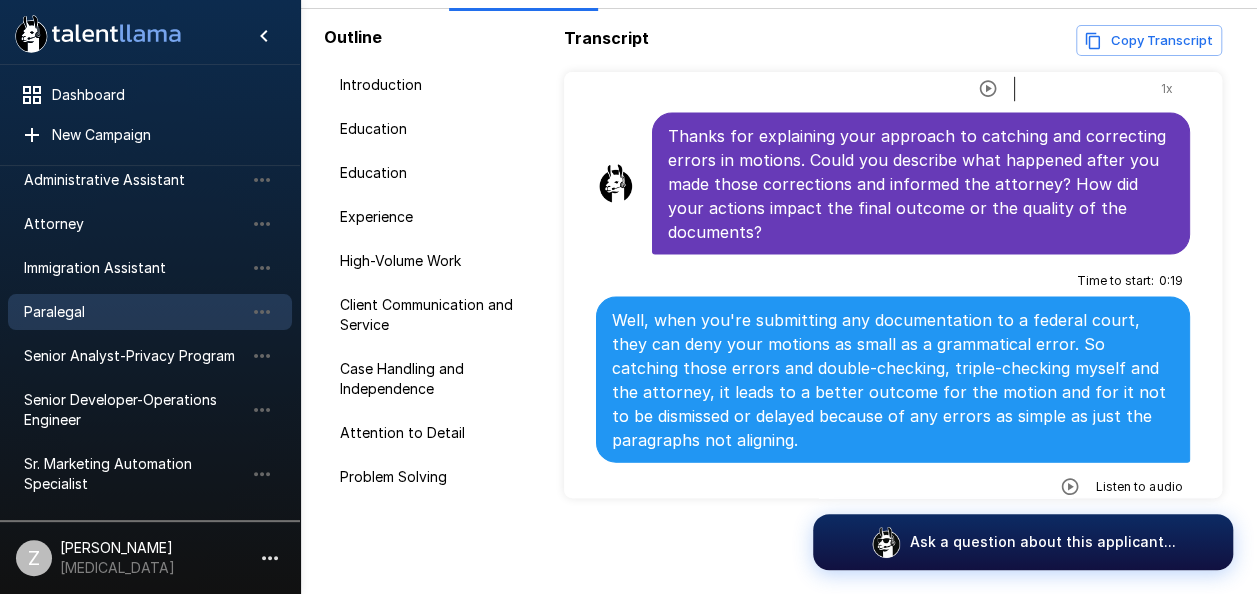 click 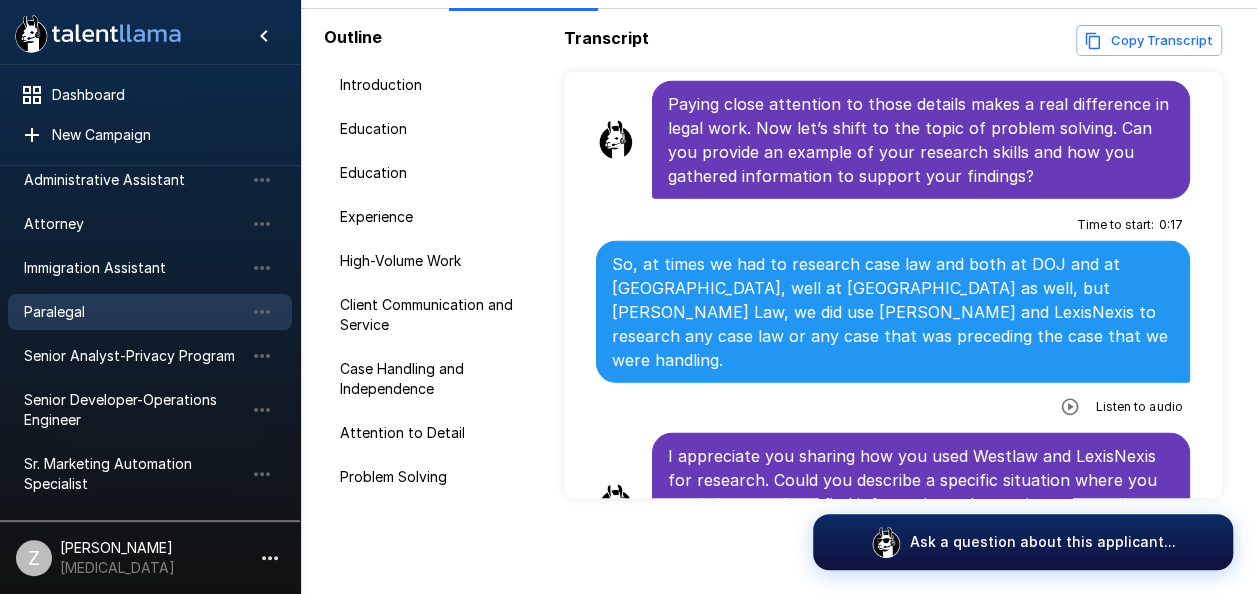 scroll, scrollTop: 6500, scrollLeft: 0, axis: vertical 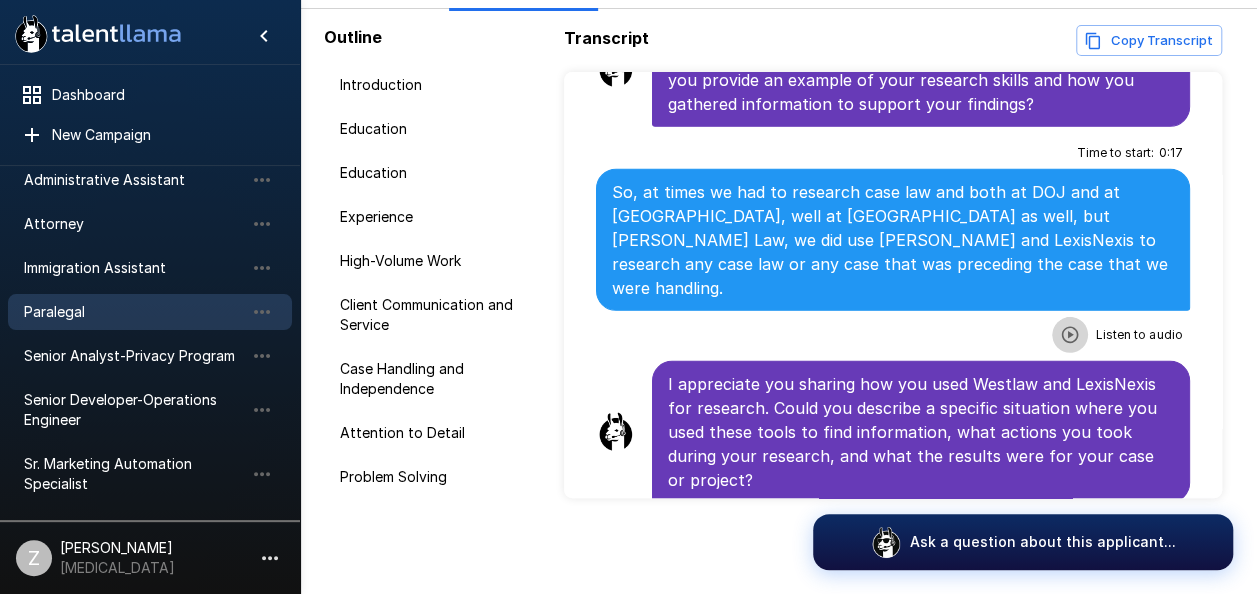 click 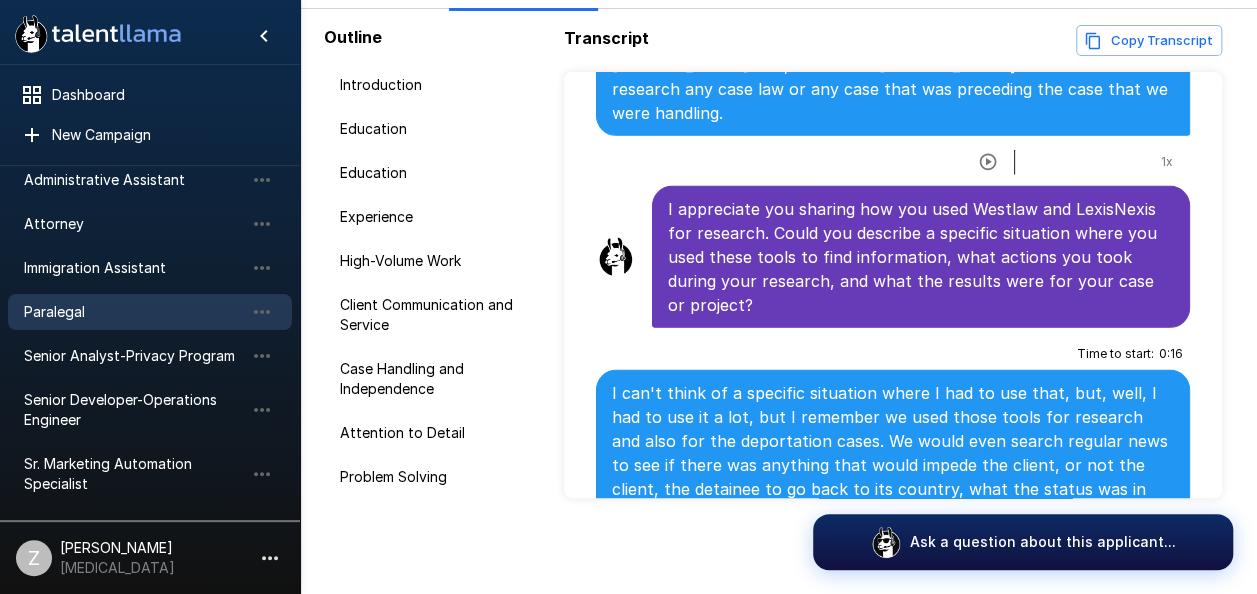 scroll, scrollTop: 6800, scrollLeft: 0, axis: vertical 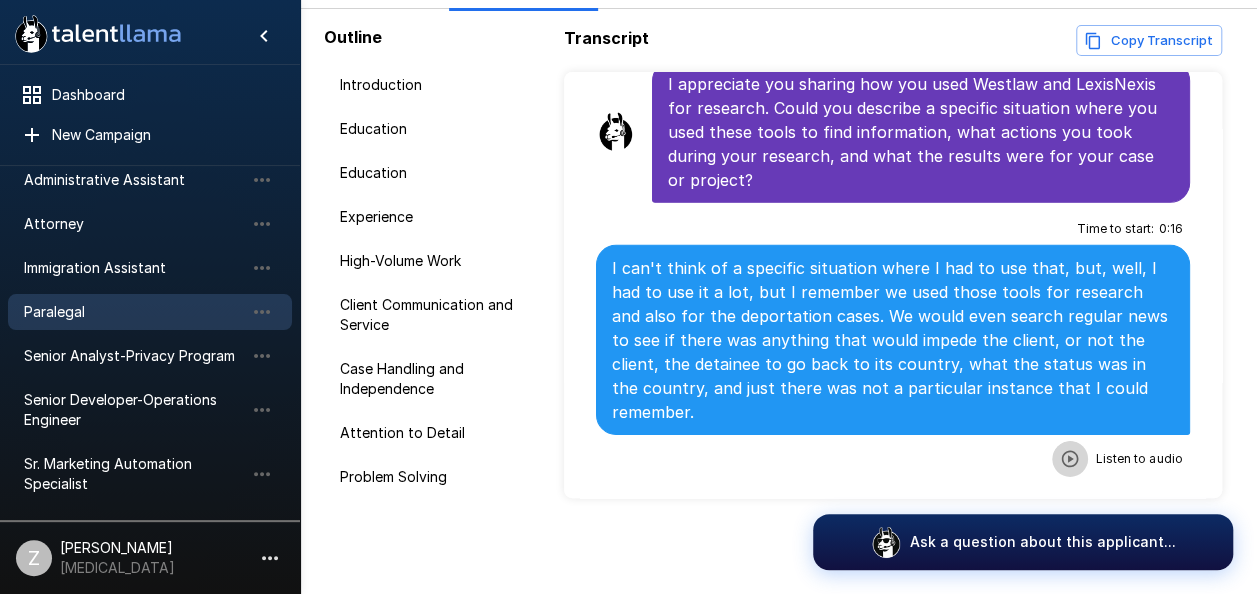 click 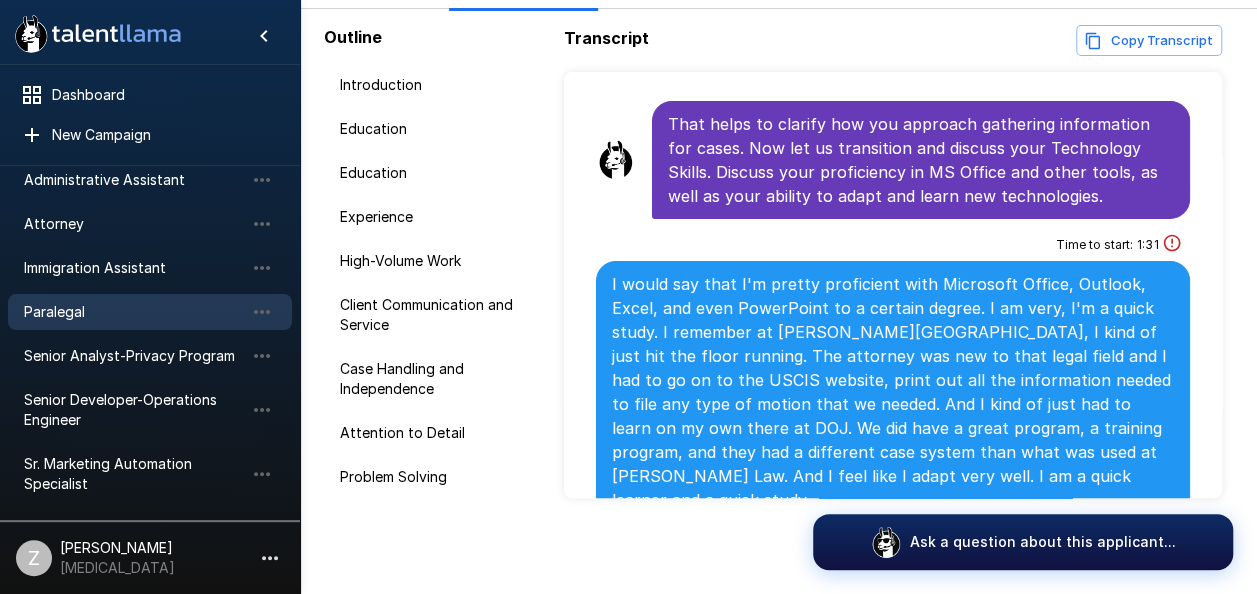 scroll, scrollTop: 7300, scrollLeft: 0, axis: vertical 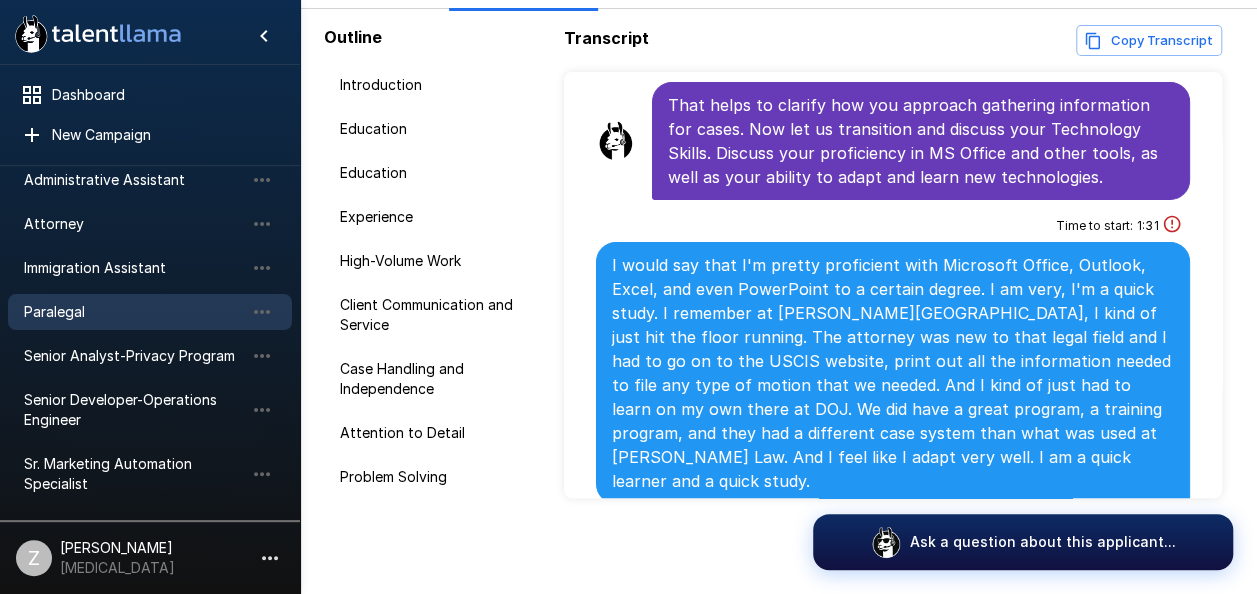 click 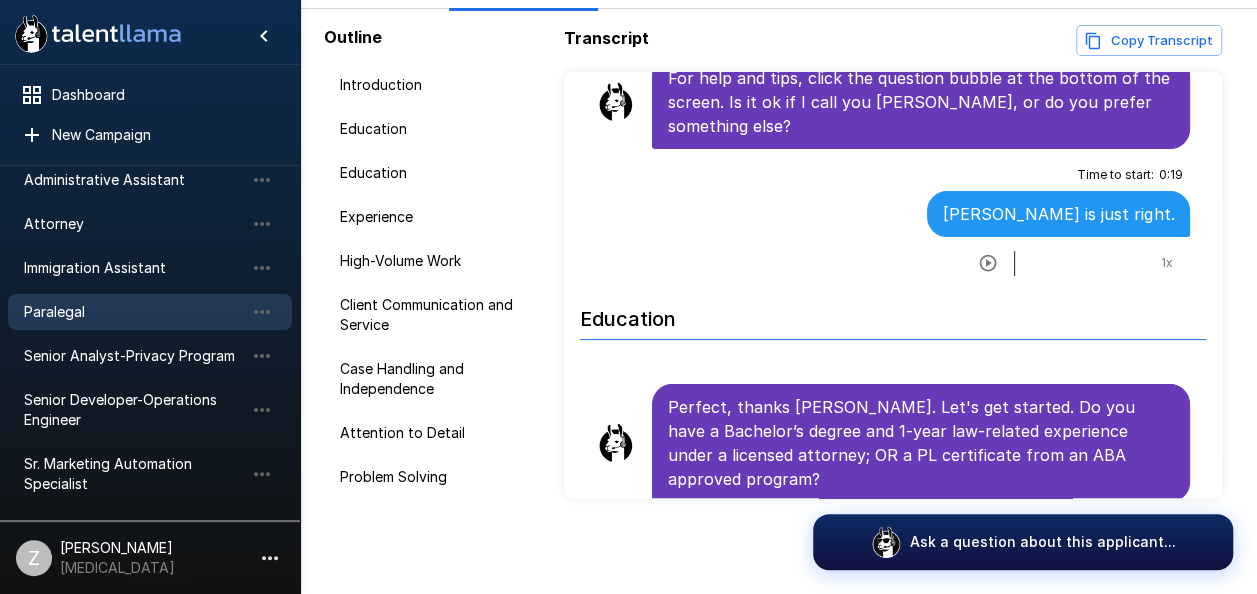 scroll, scrollTop: 0, scrollLeft: 0, axis: both 